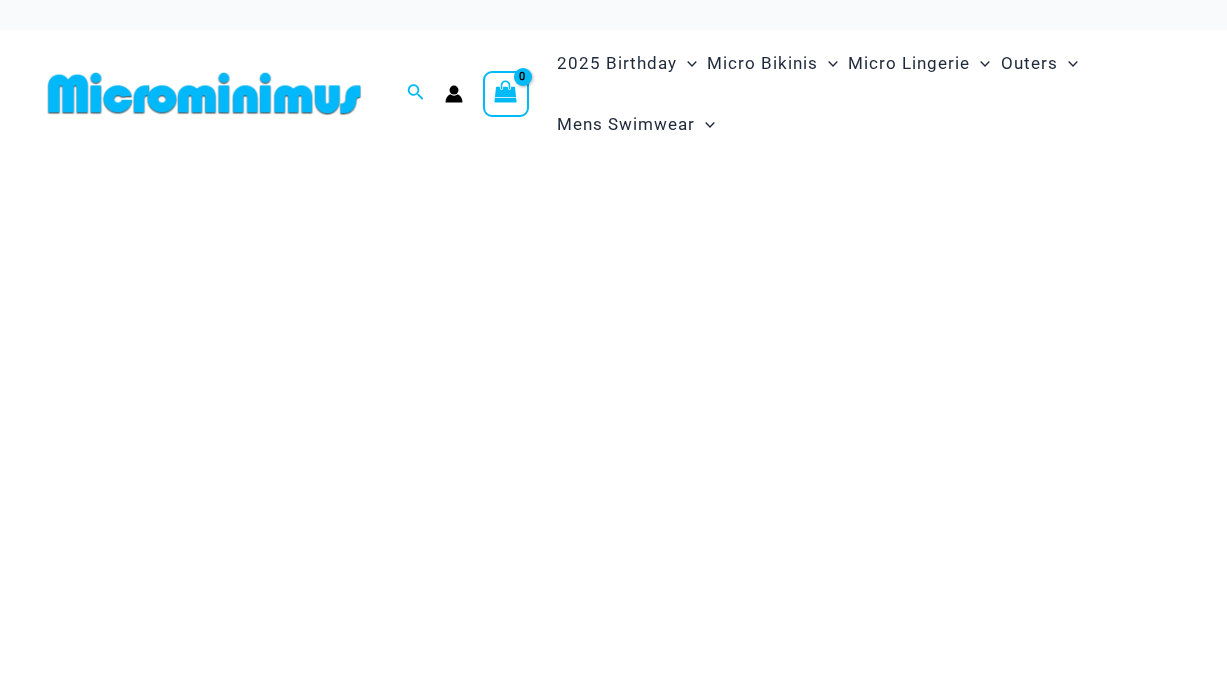 scroll, scrollTop: 0, scrollLeft: 0, axis: both 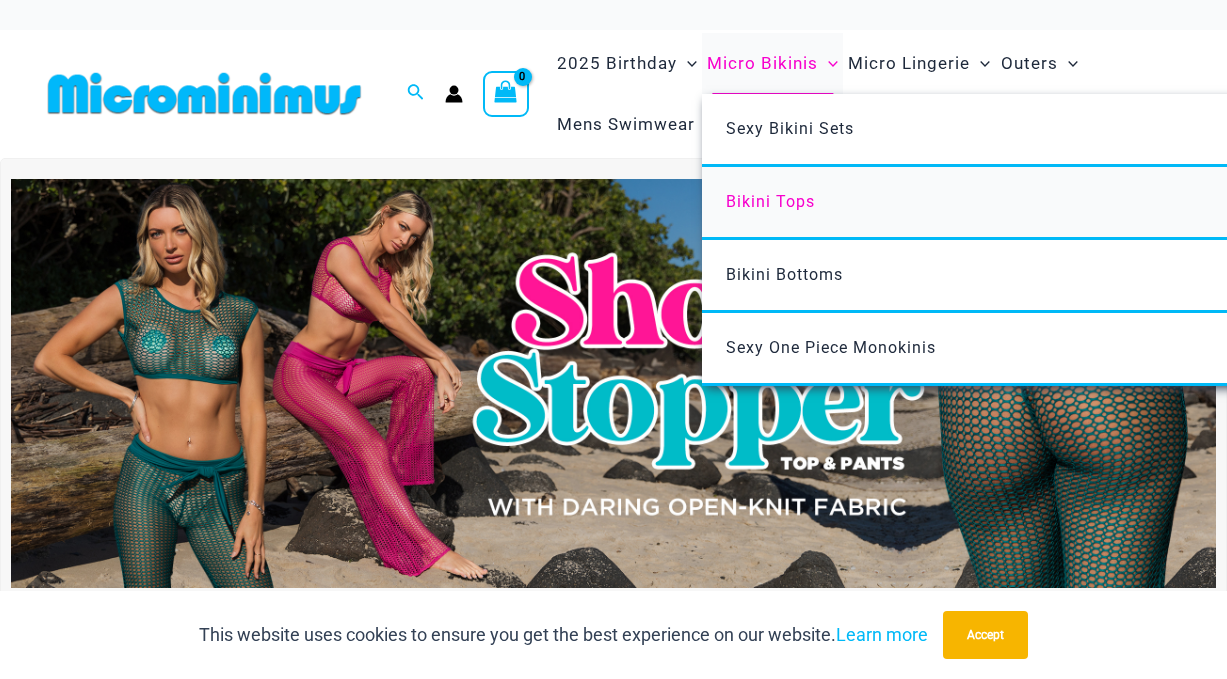 click on "Bikini Tops" at bounding box center (770, 201) 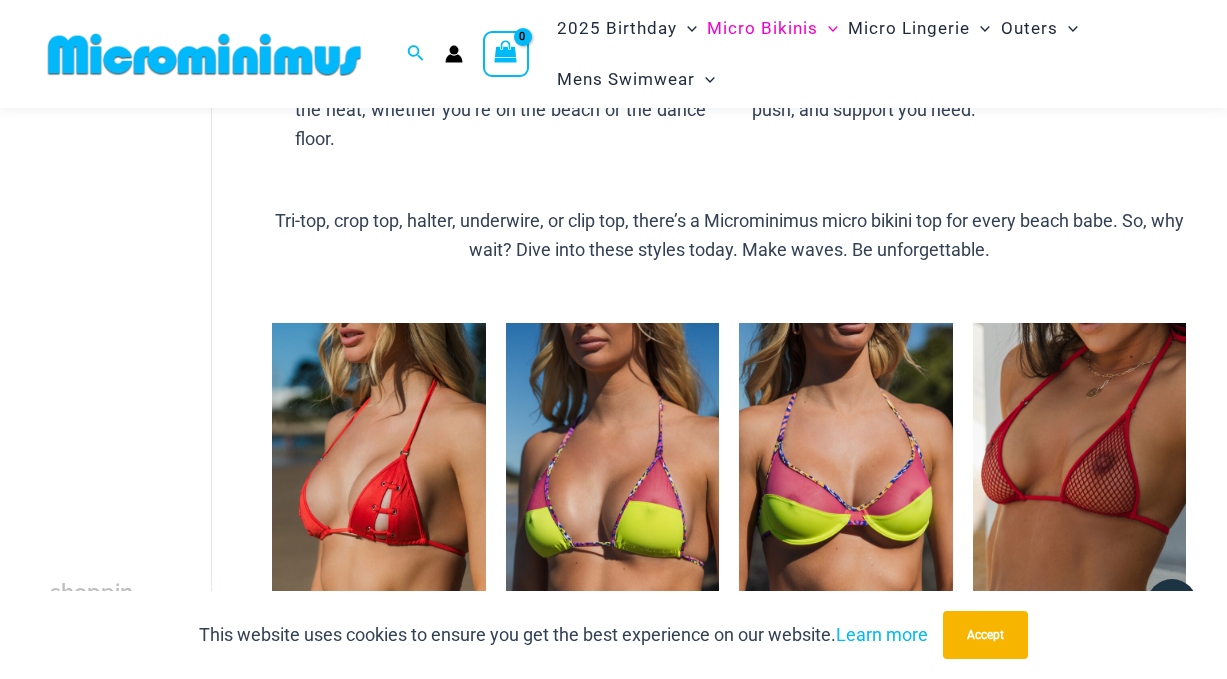 scroll, scrollTop: 652, scrollLeft: 0, axis: vertical 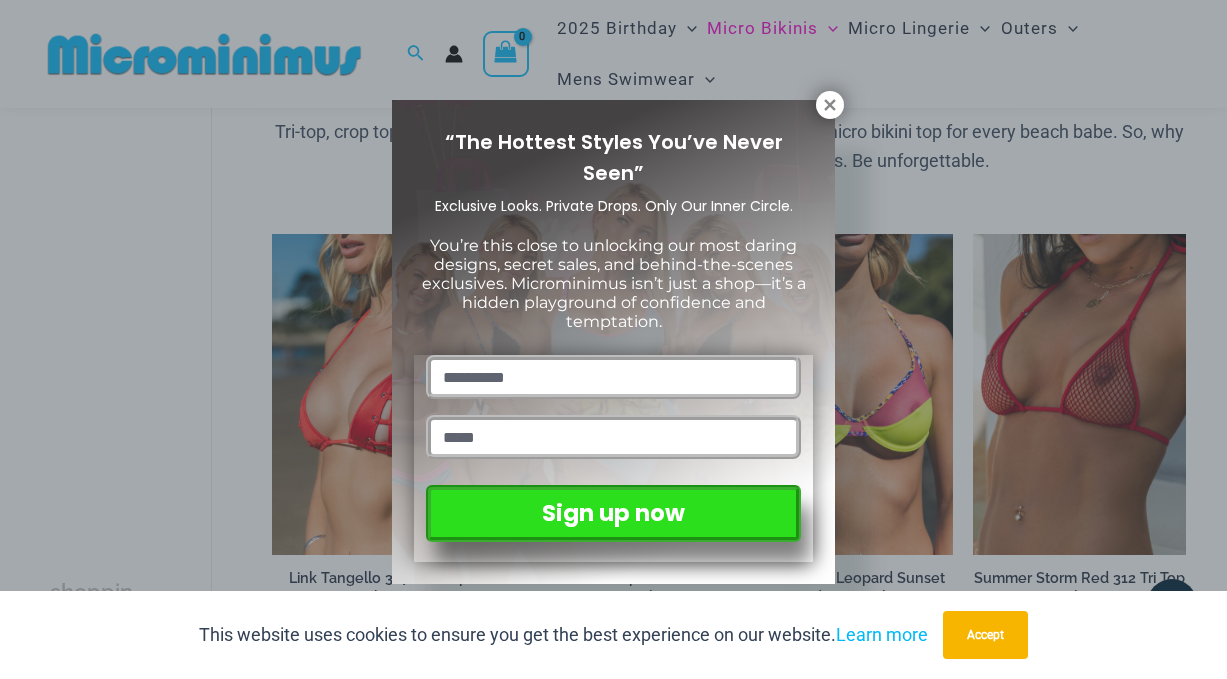 click at bounding box center (613, 385) 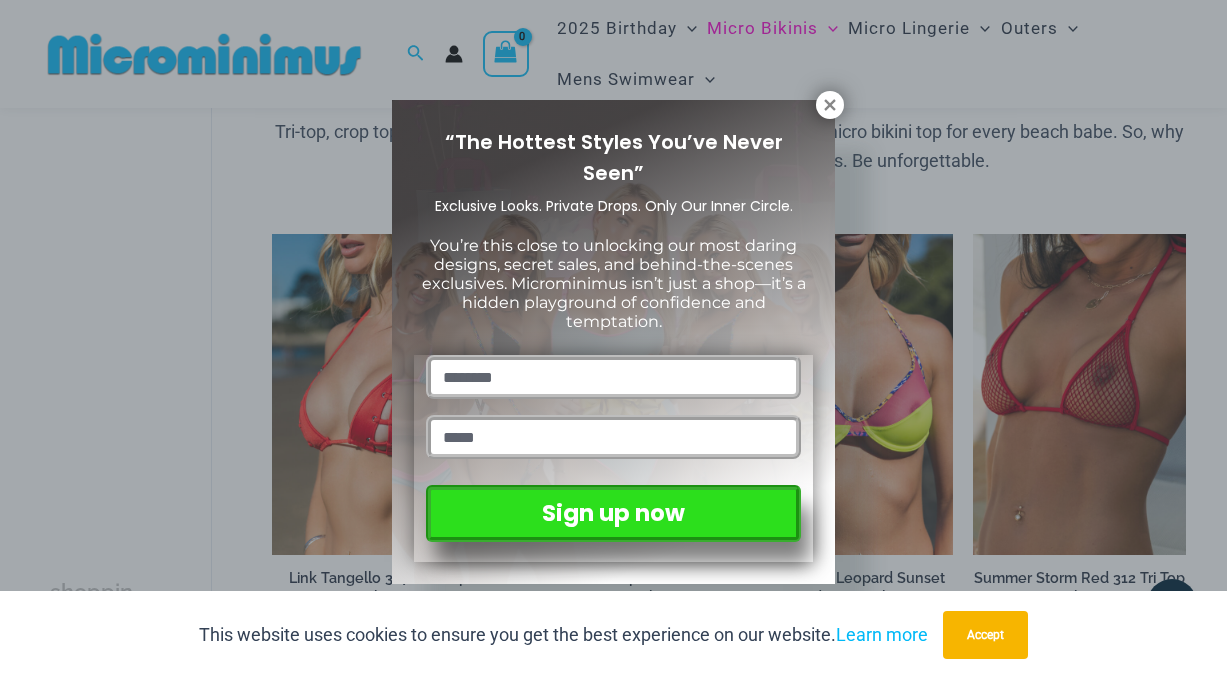 type on "*******" 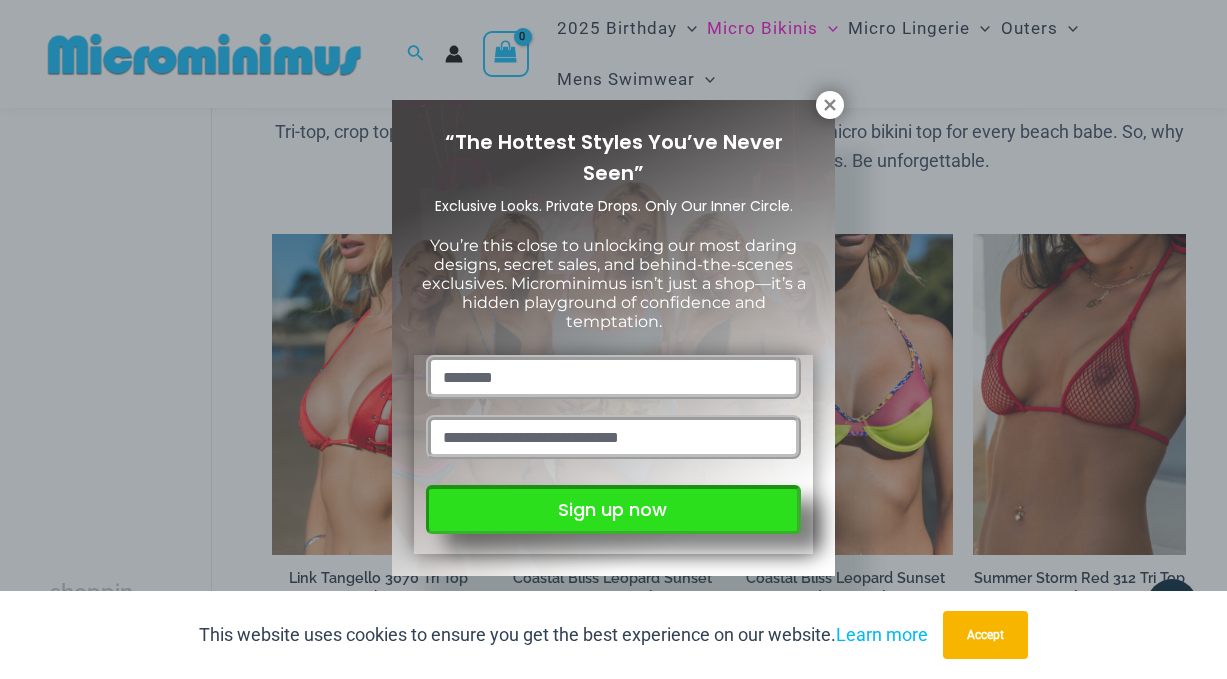 type on "**********" 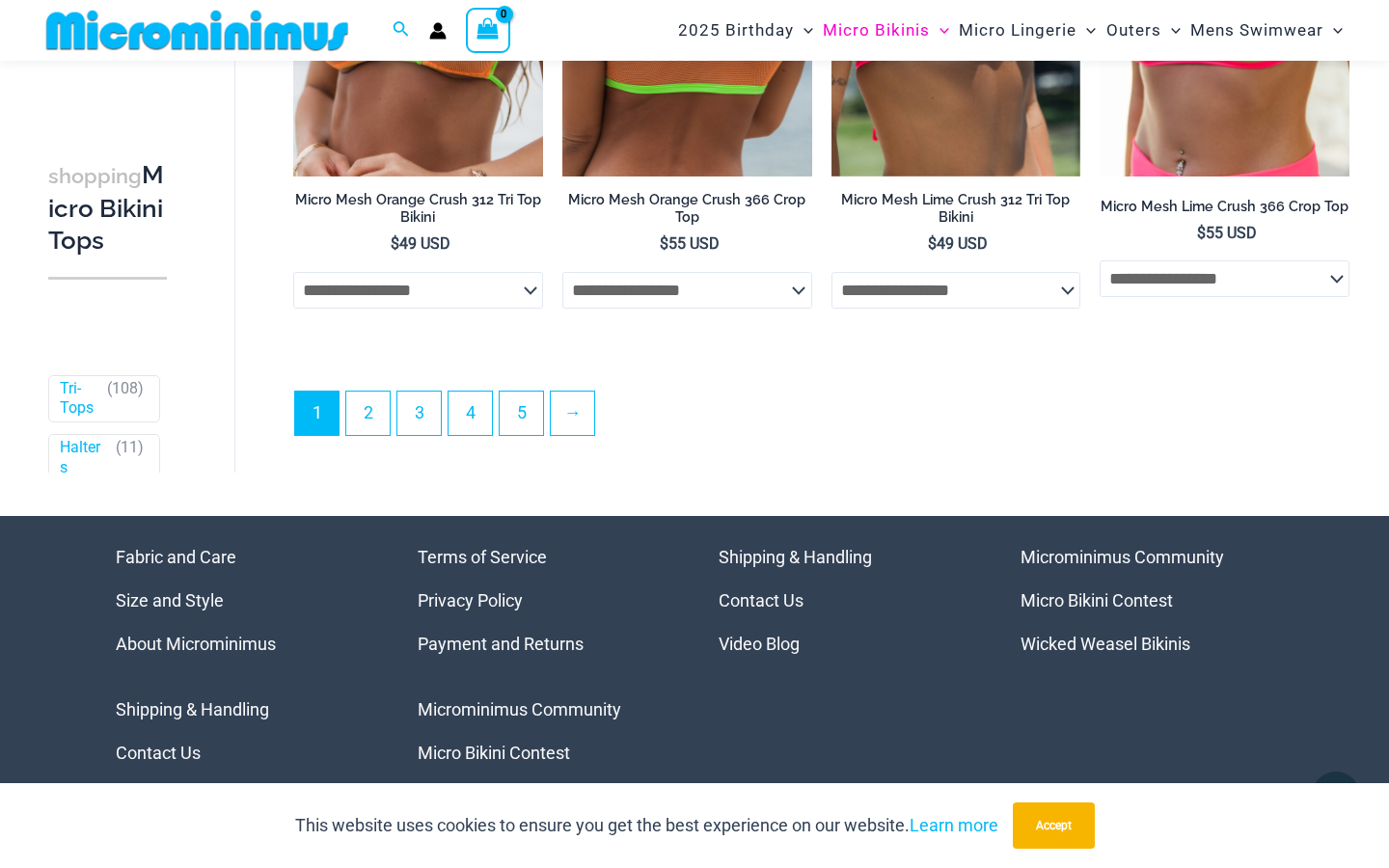 scroll, scrollTop: 5025, scrollLeft: 0, axis: vertical 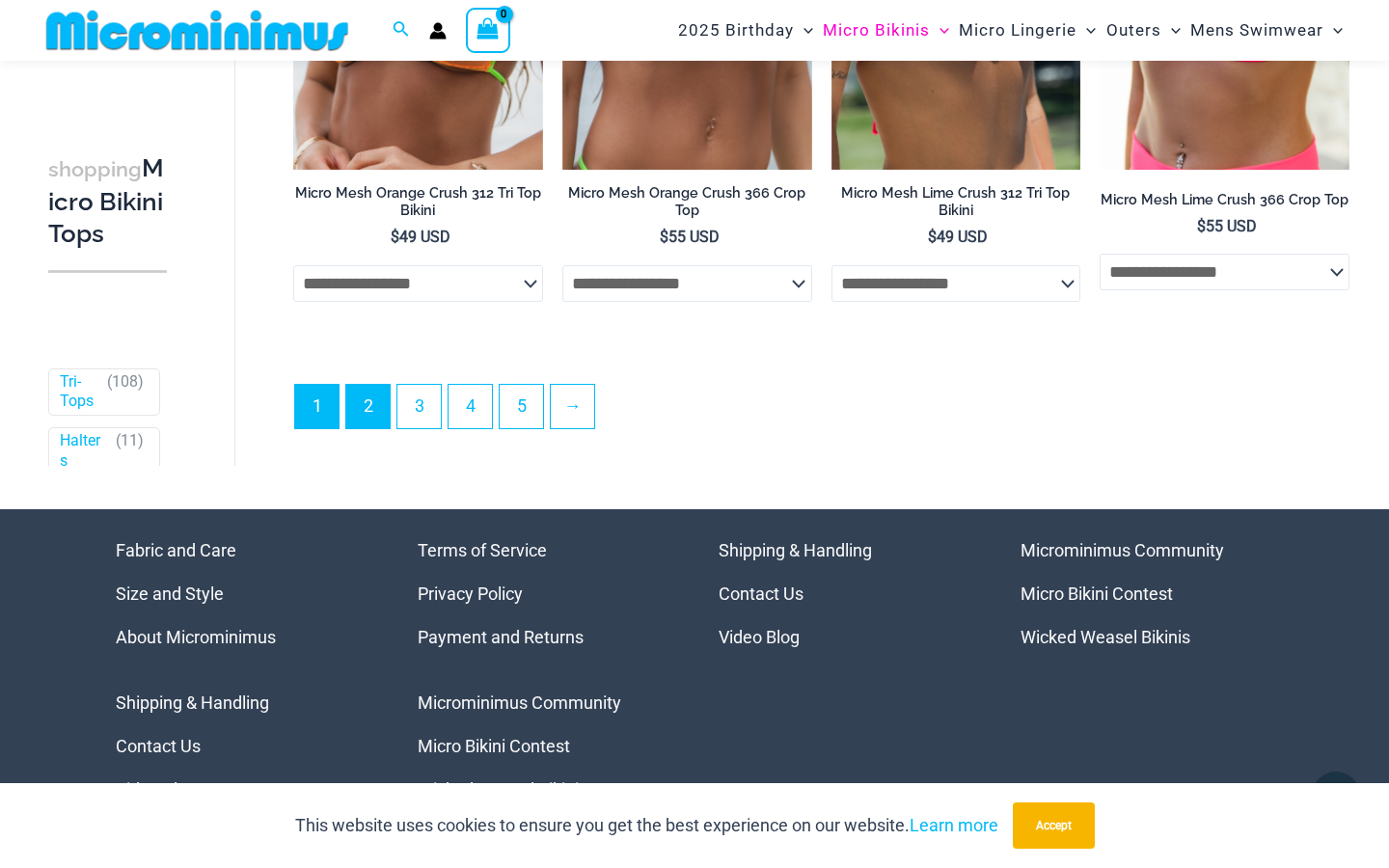 click on "2" at bounding box center (368, 406) 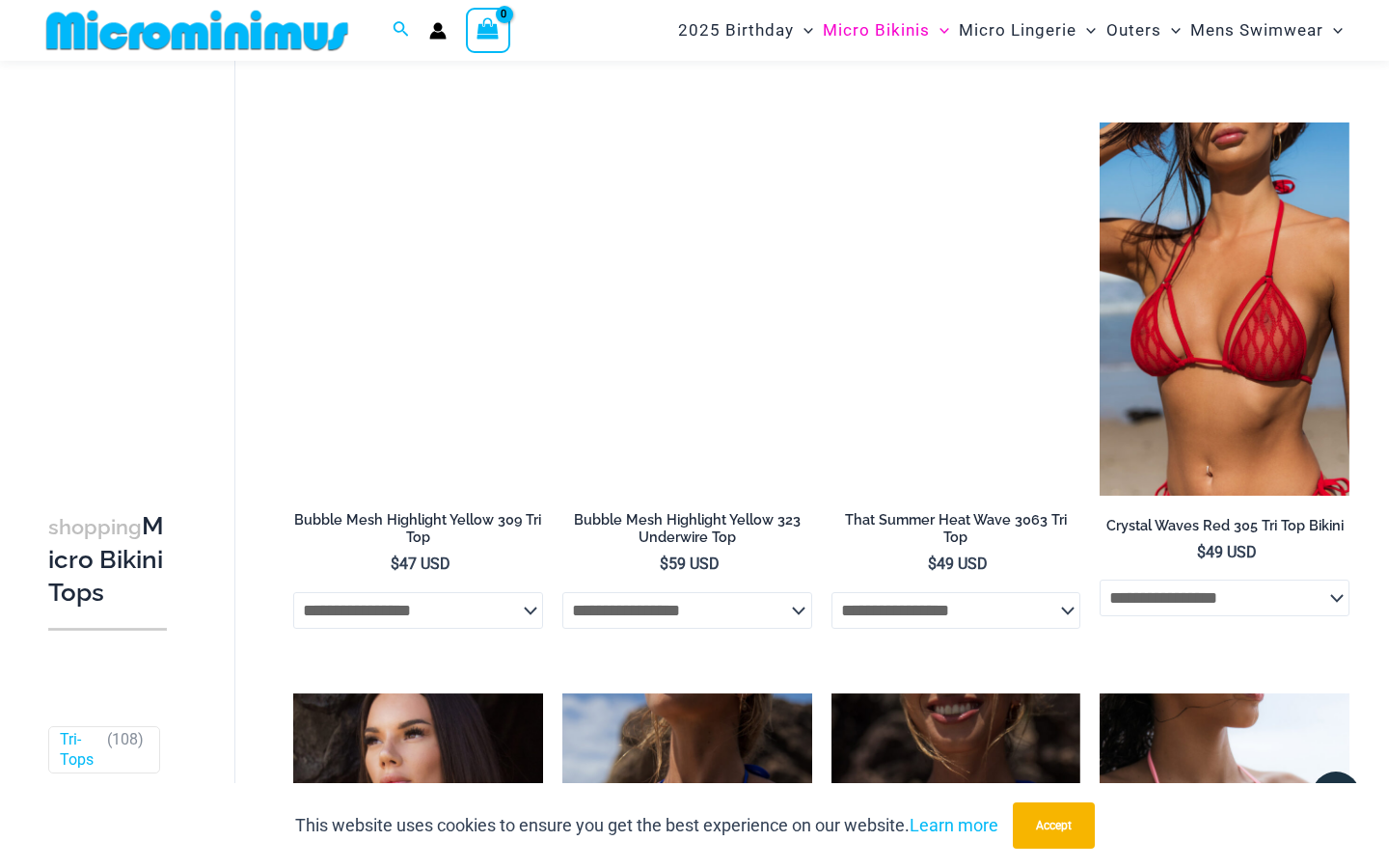 scroll, scrollTop: 2888, scrollLeft: 0, axis: vertical 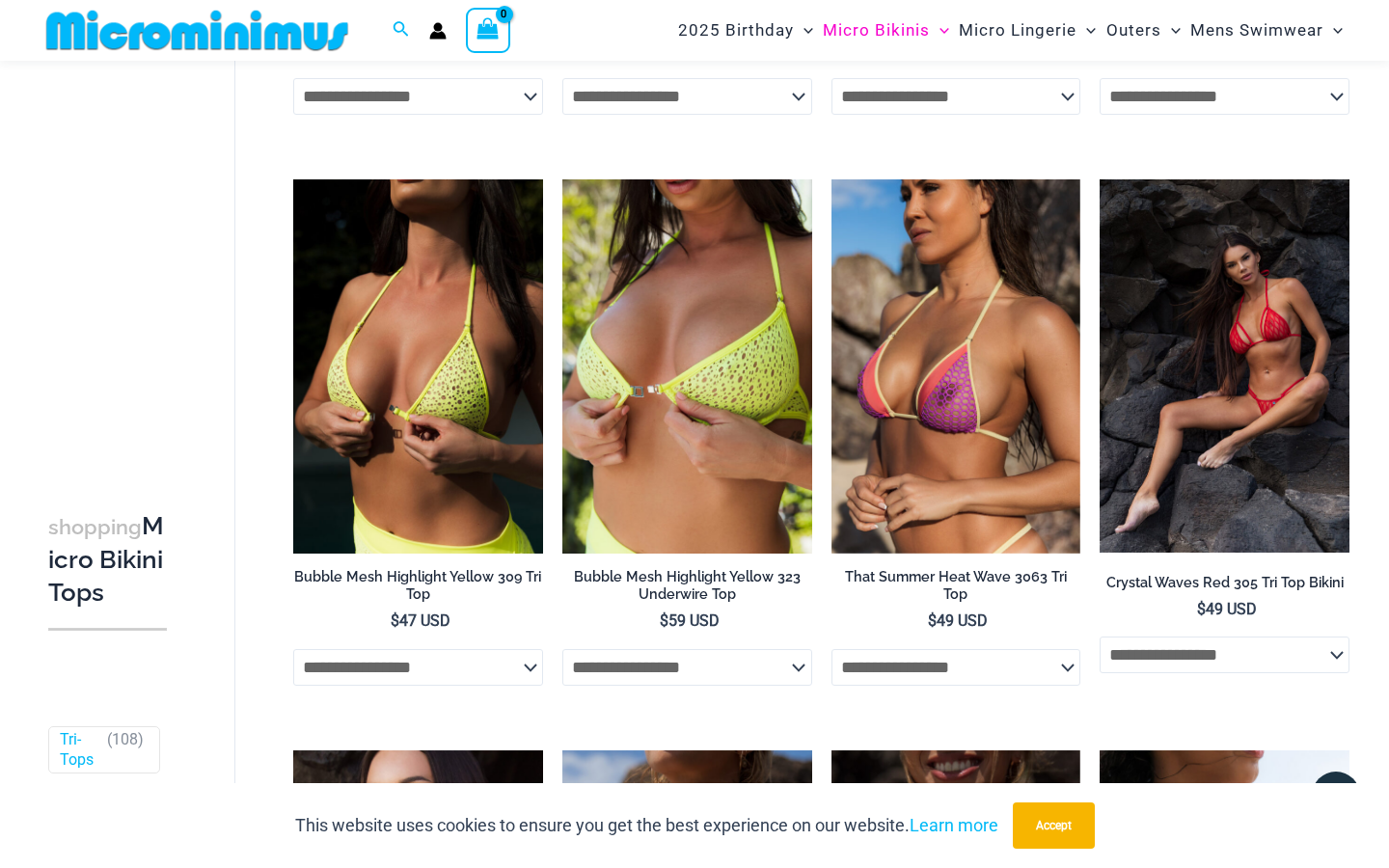 click at bounding box center (1224, 366) 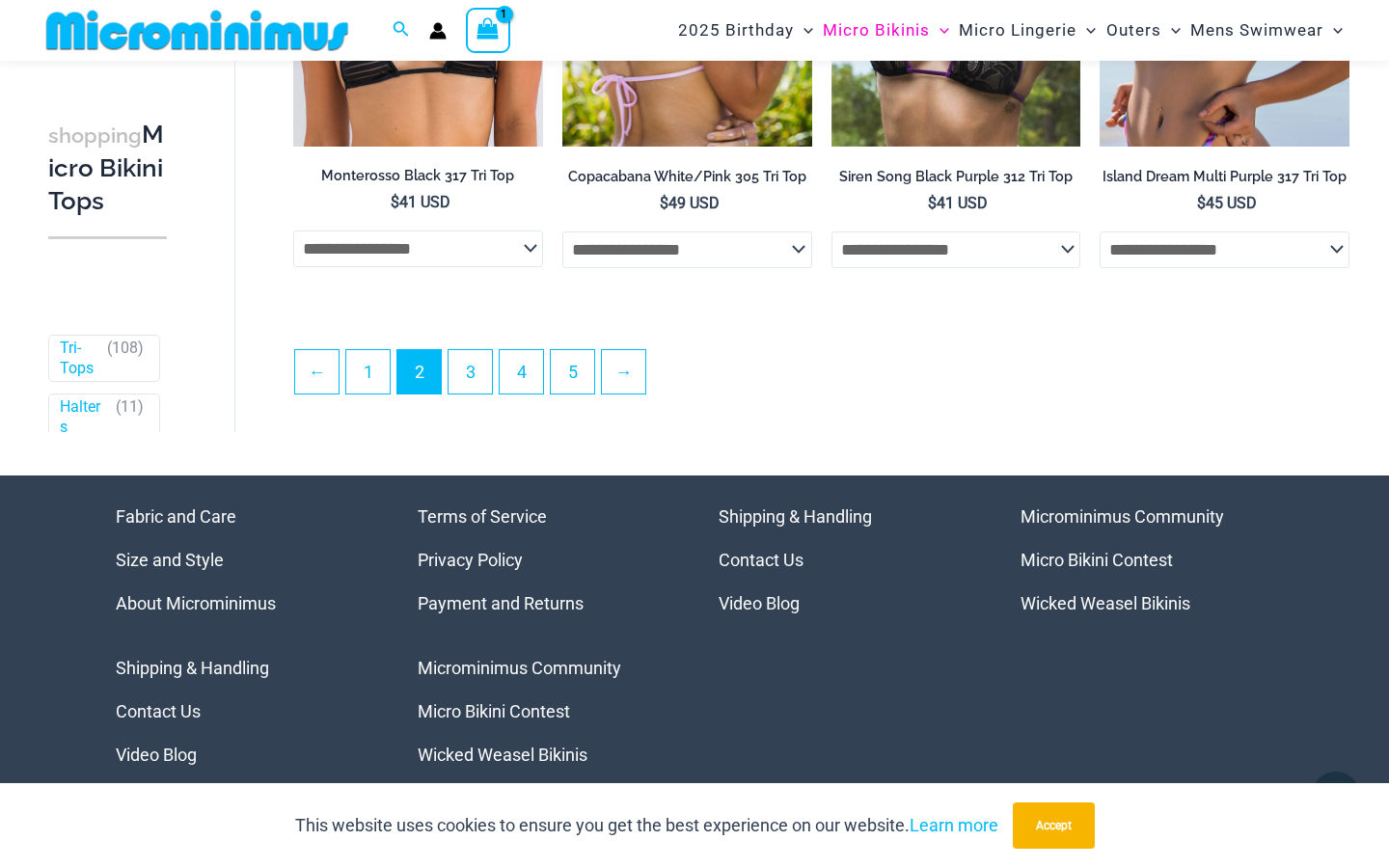scroll, scrollTop: 4438, scrollLeft: 0, axis: vertical 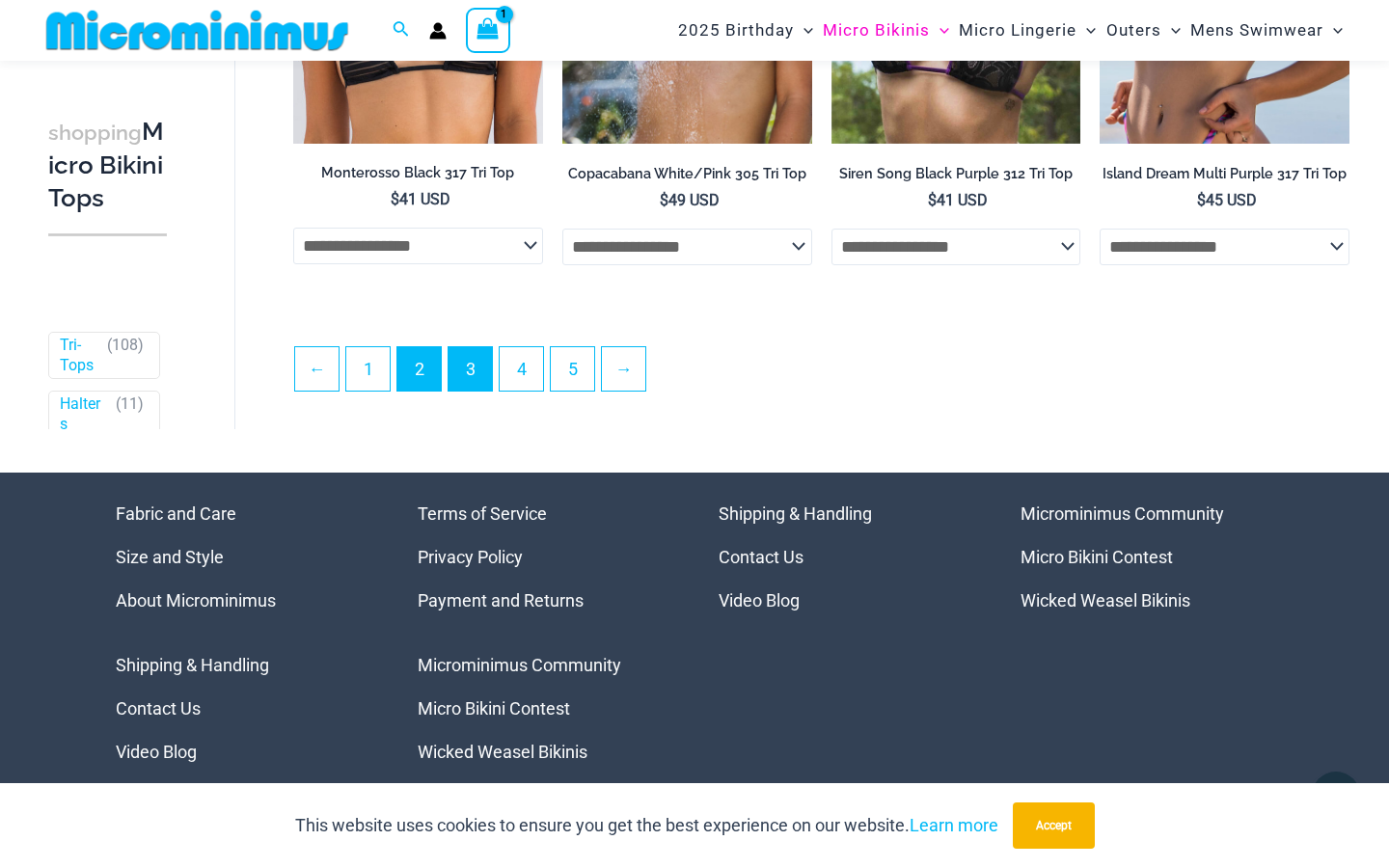 click on "3" at bounding box center [470, 368] 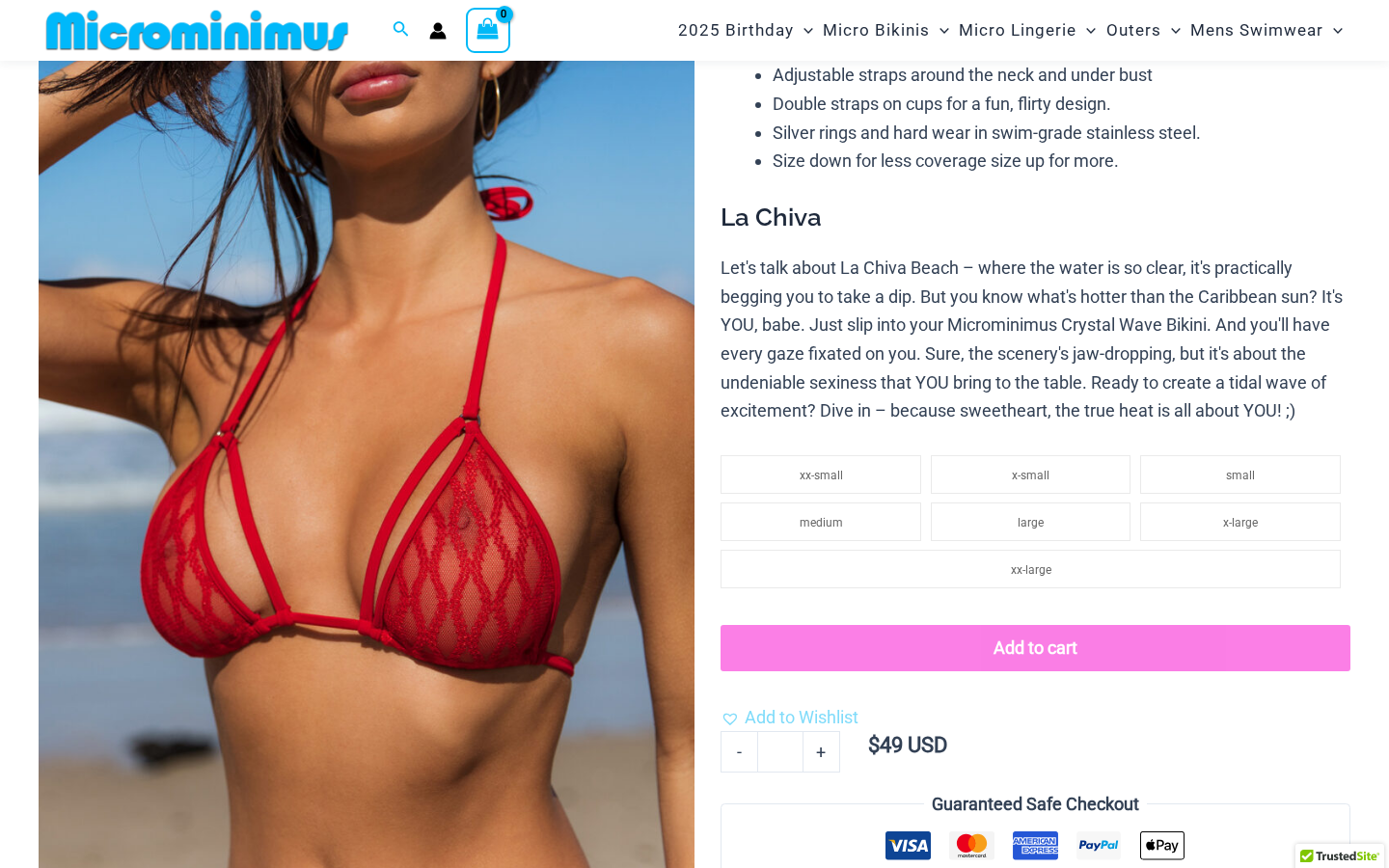 scroll, scrollTop: 221, scrollLeft: 0, axis: vertical 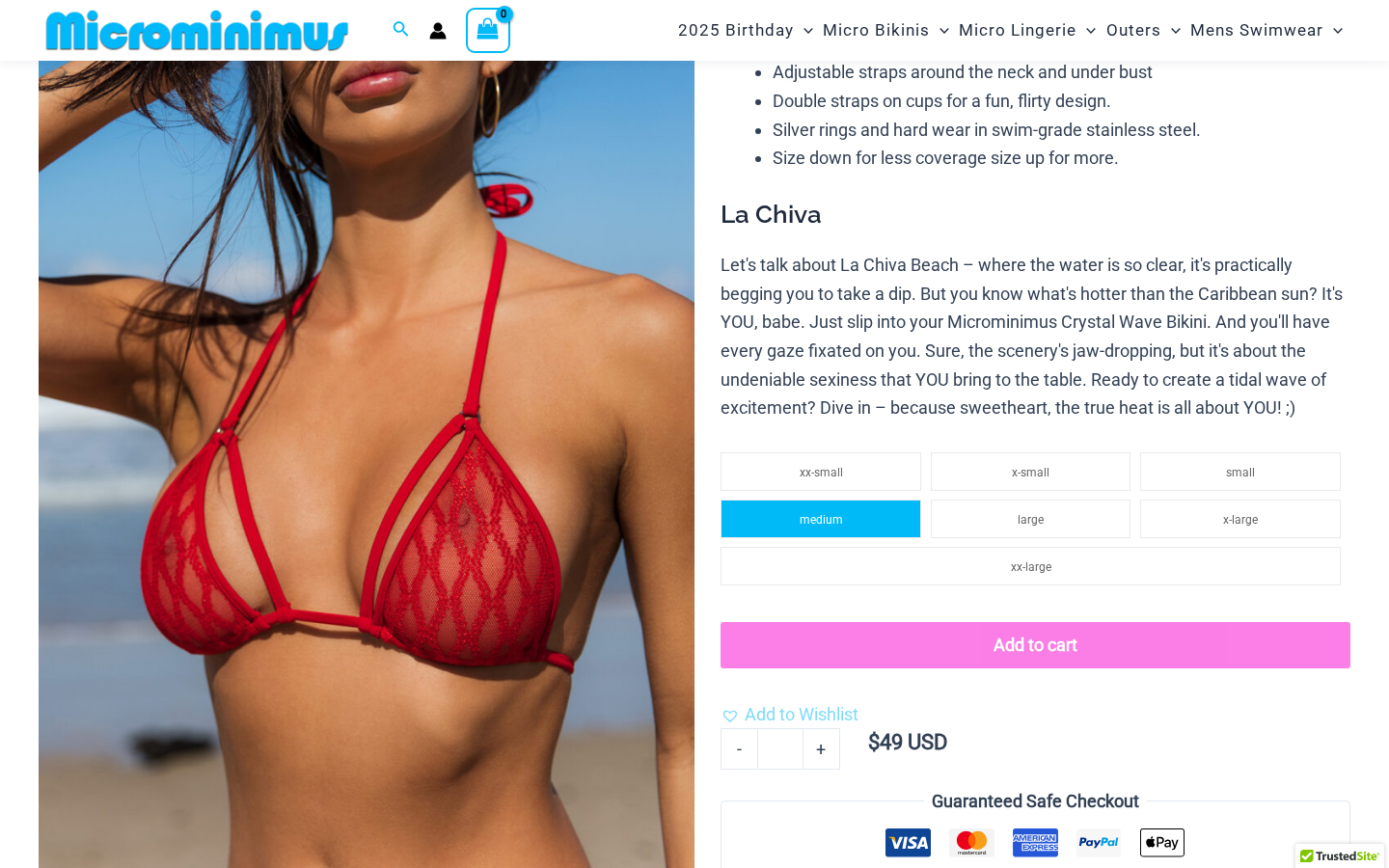click on "medium" 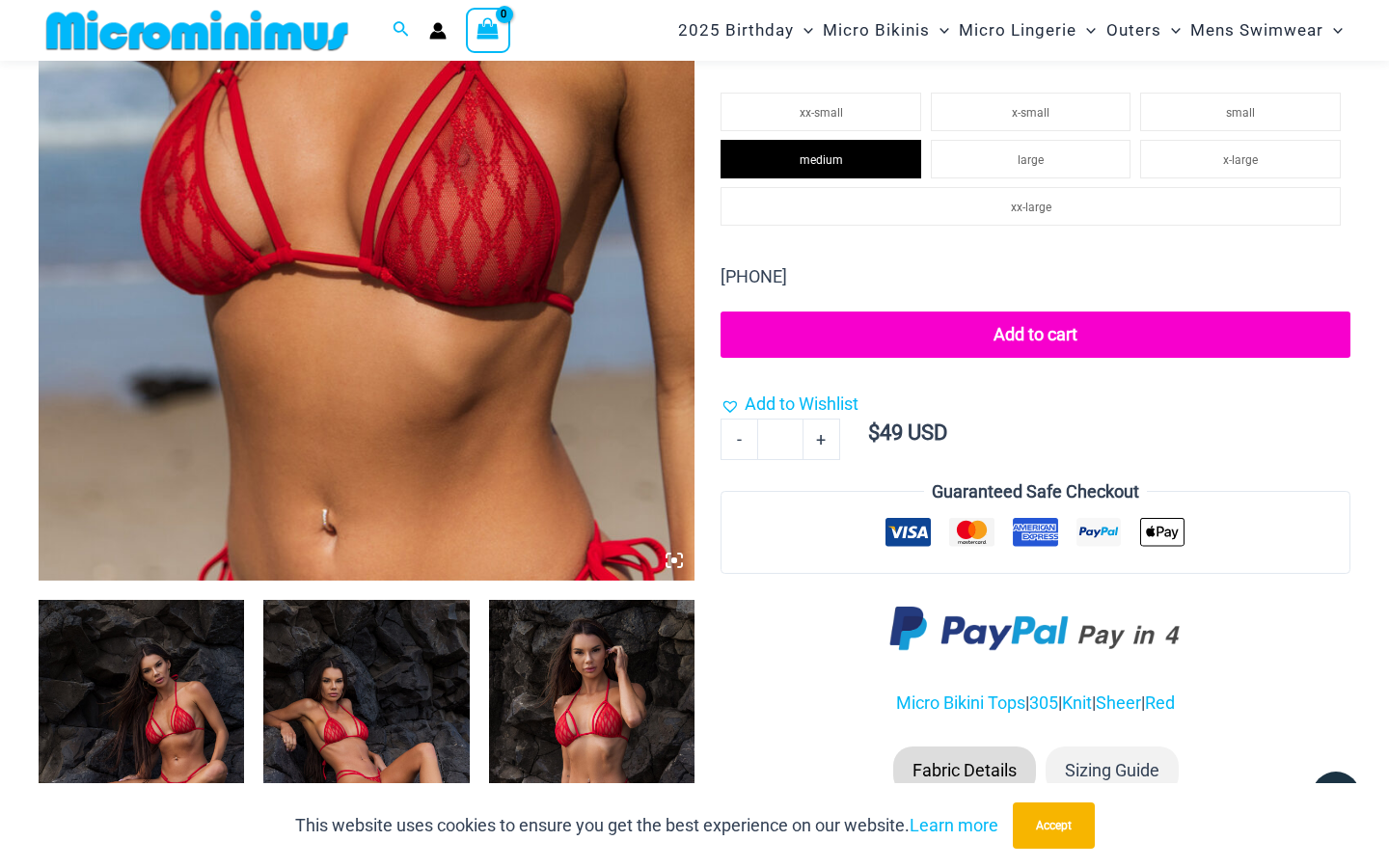 scroll, scrollTop: 447, scrollLeft: 0, axis: vertical 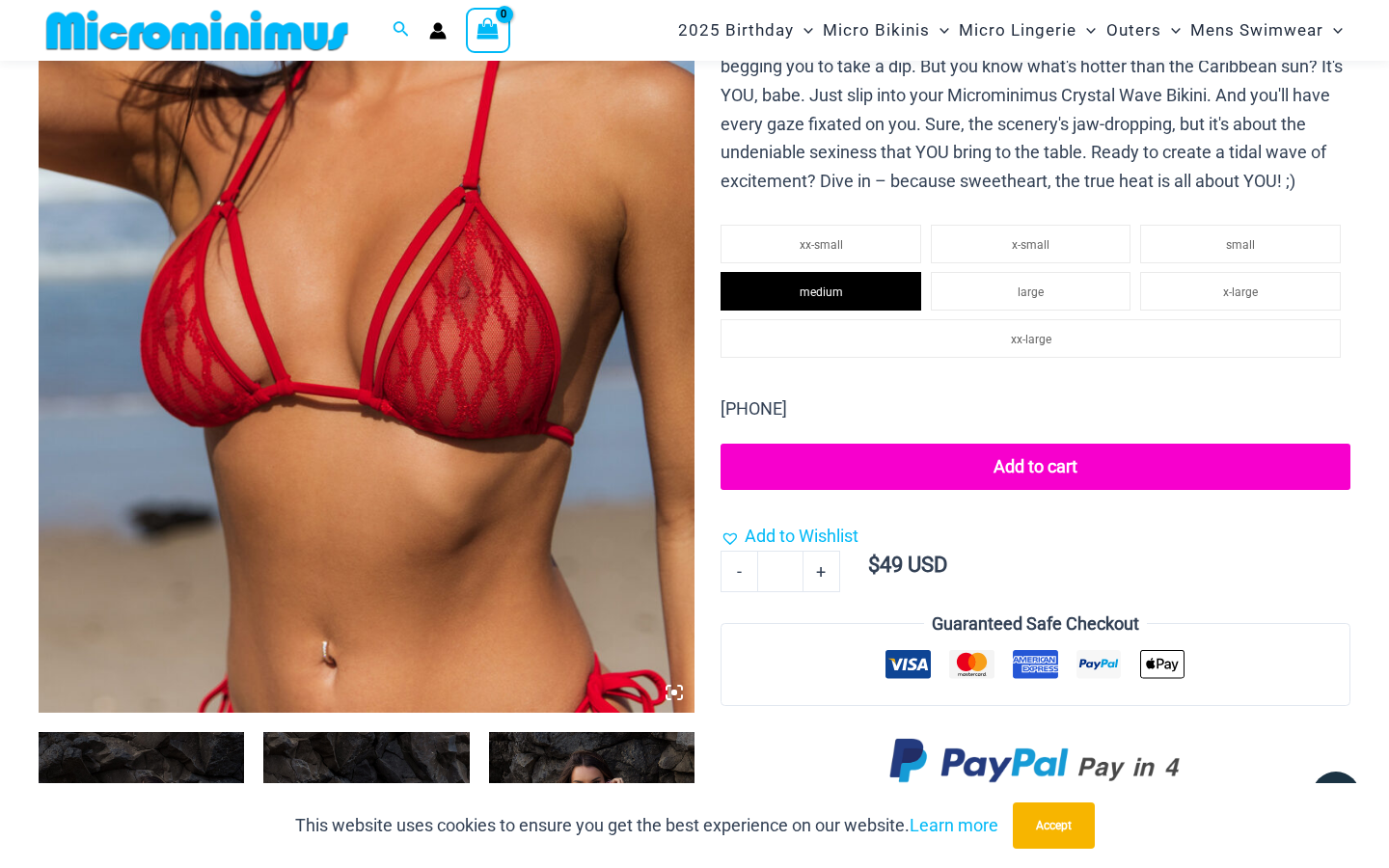 click on "Add to cart" 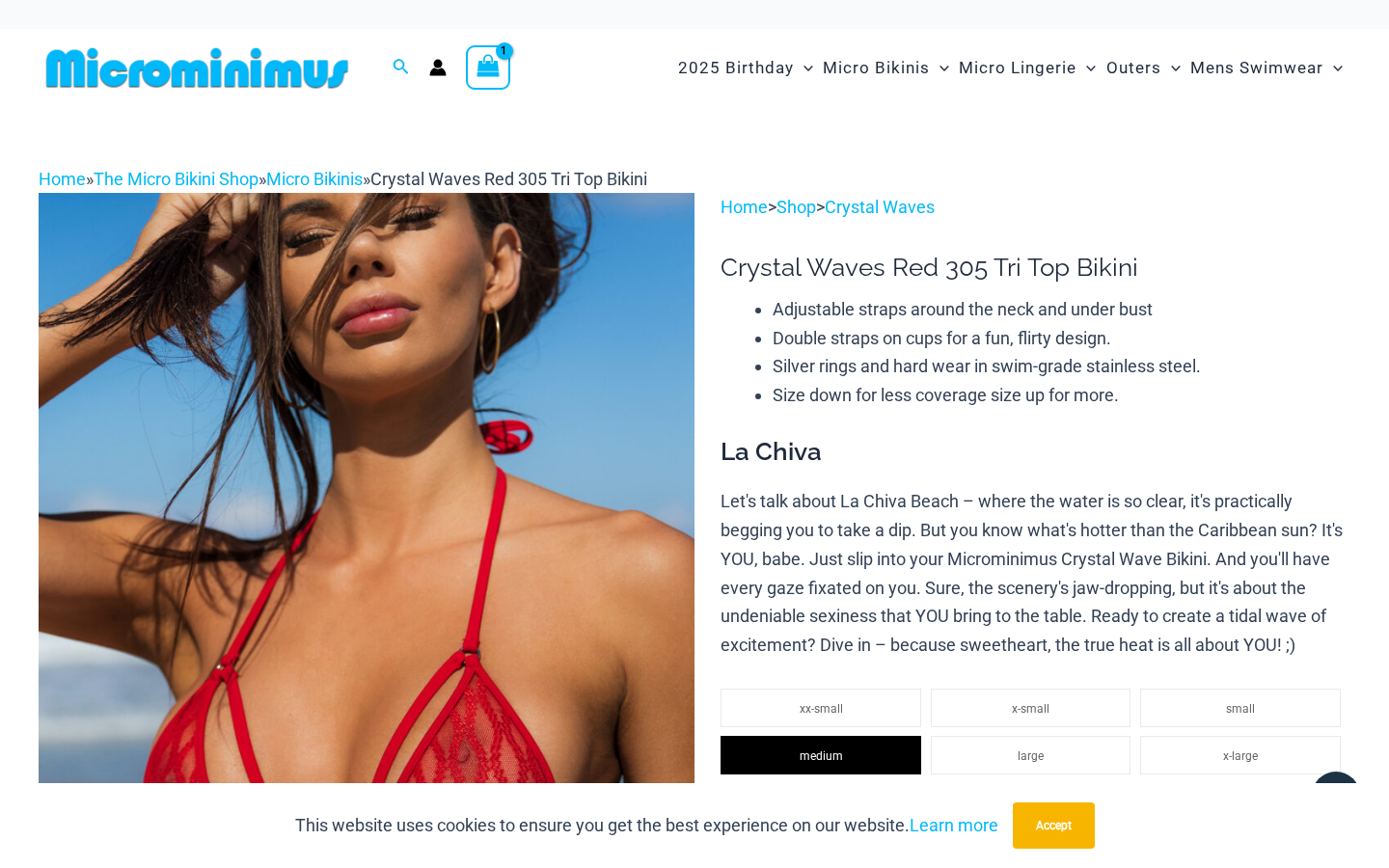 scroll, scrollTop: 0, scrollLeft: 0, axis: both 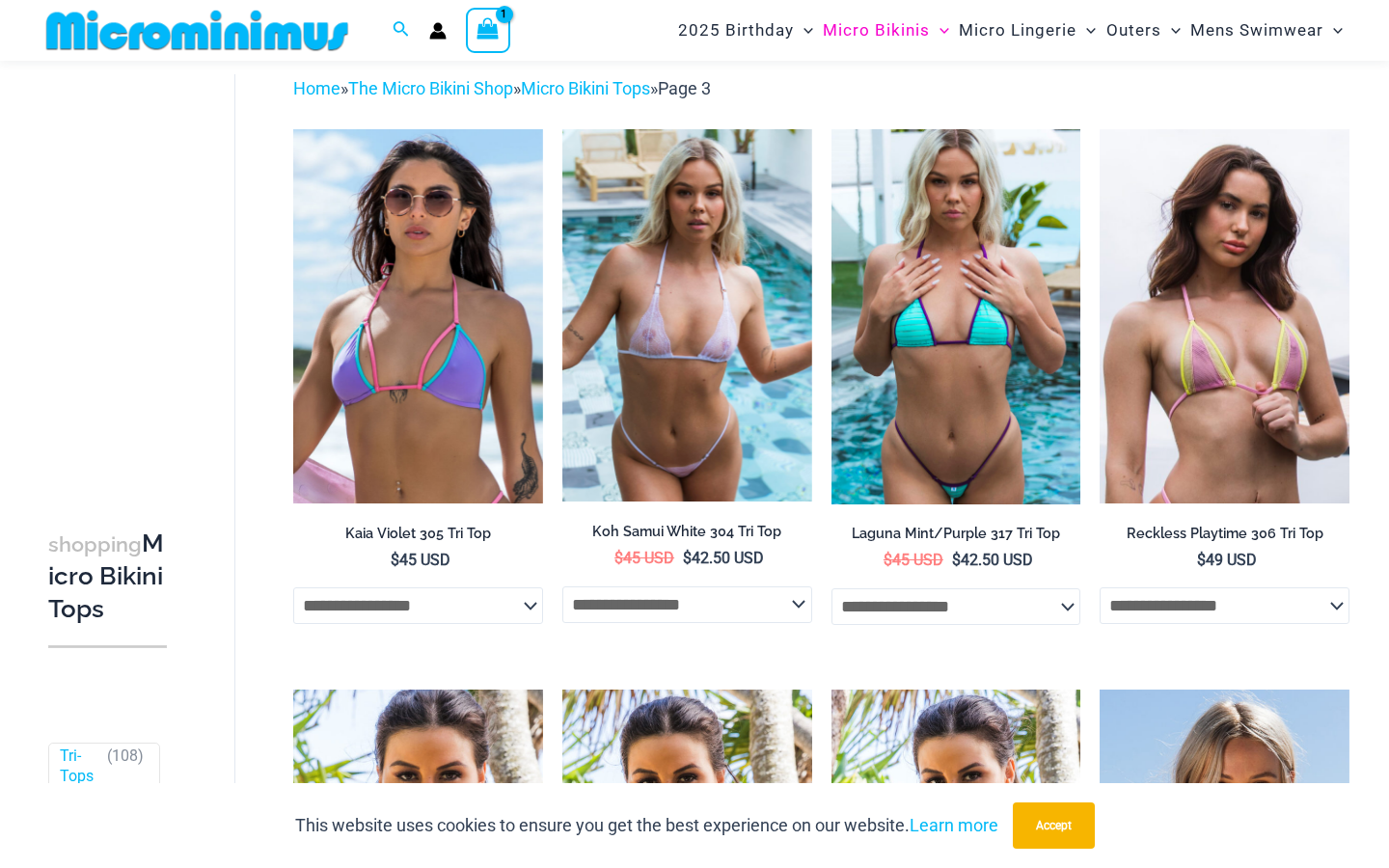 click at bounding box center [687, 315] 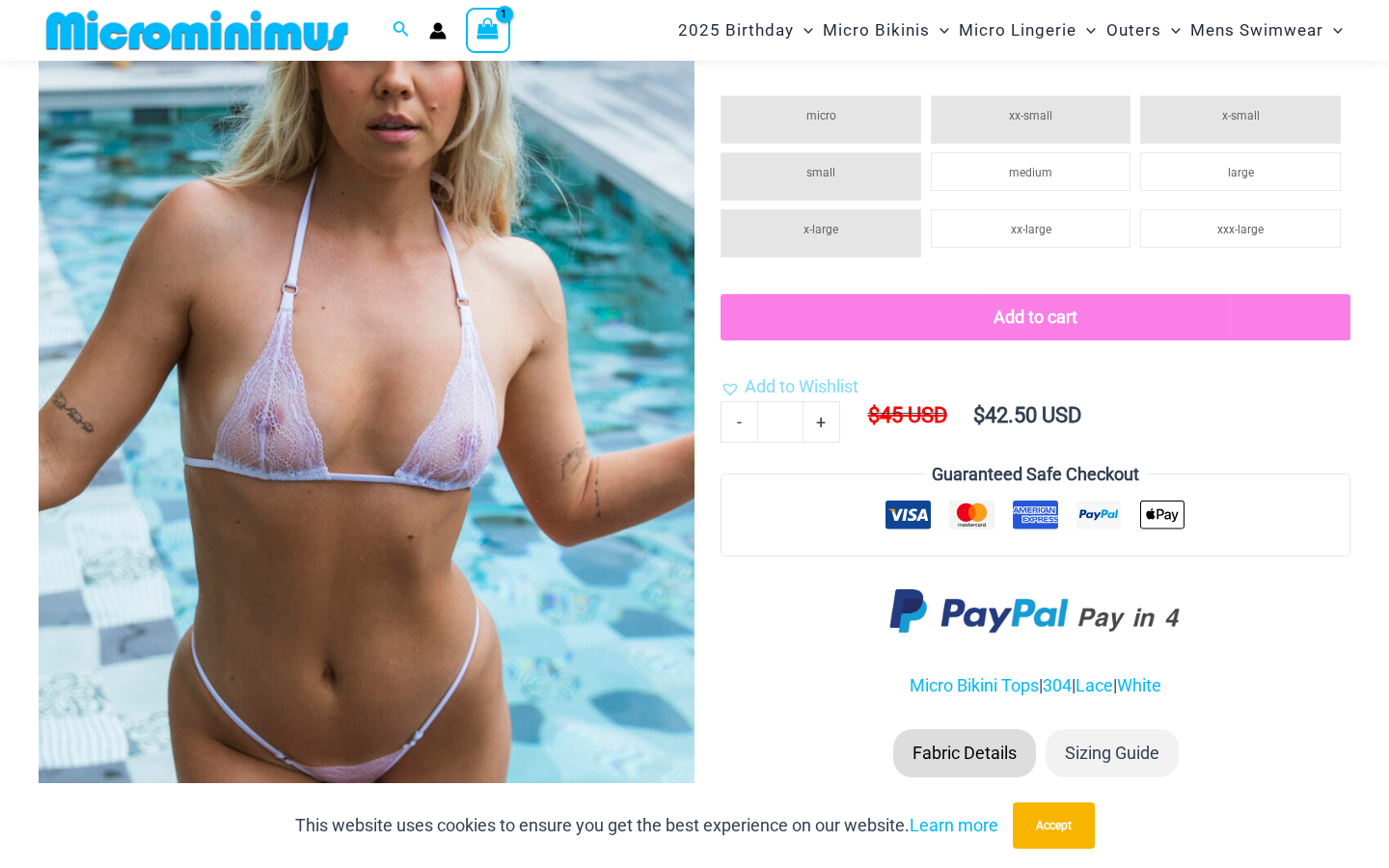 scroll, scrollTop: 287, scrollLeft: 0, axis: vertical 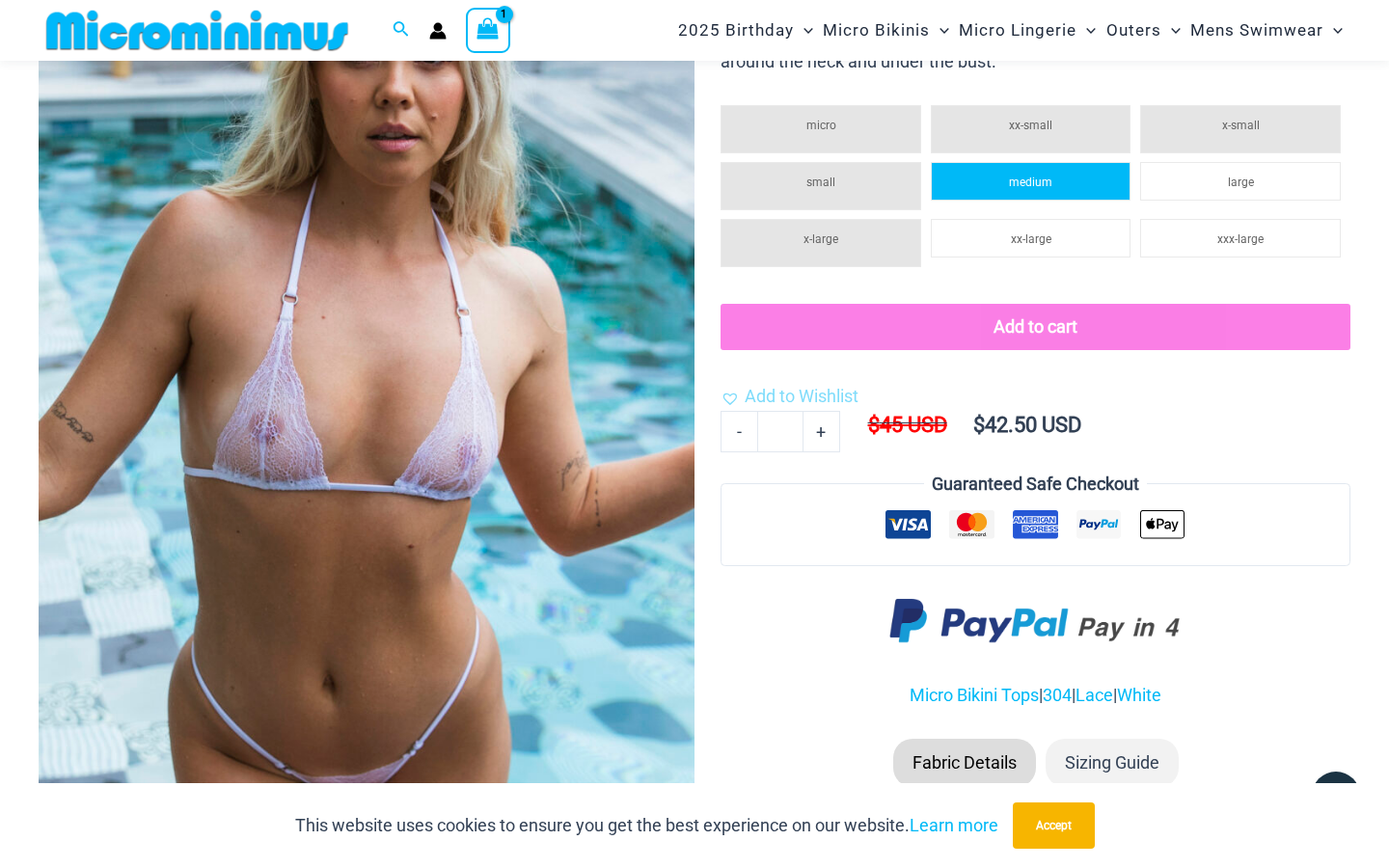 click on "medium" 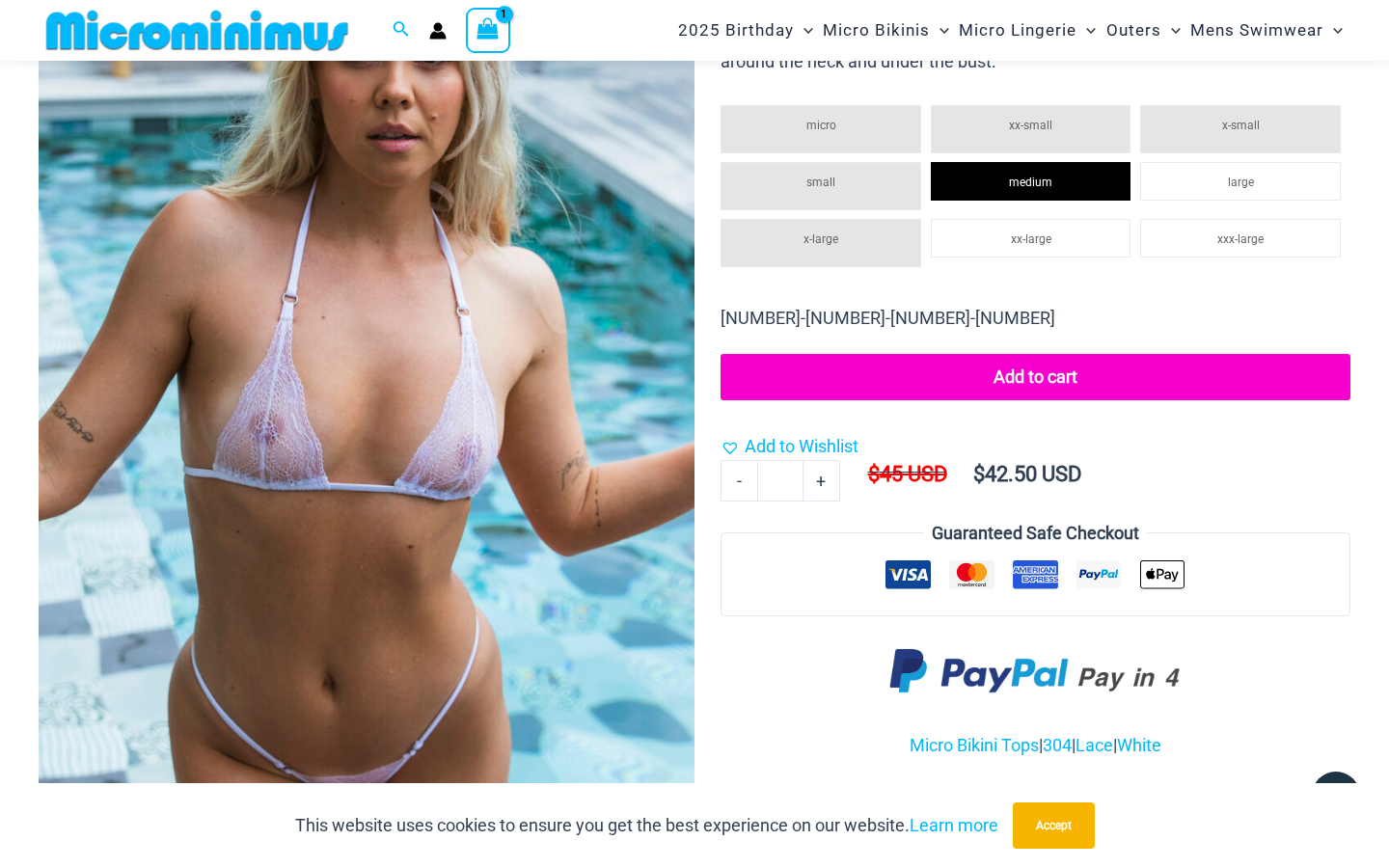 click on "Add to cart" 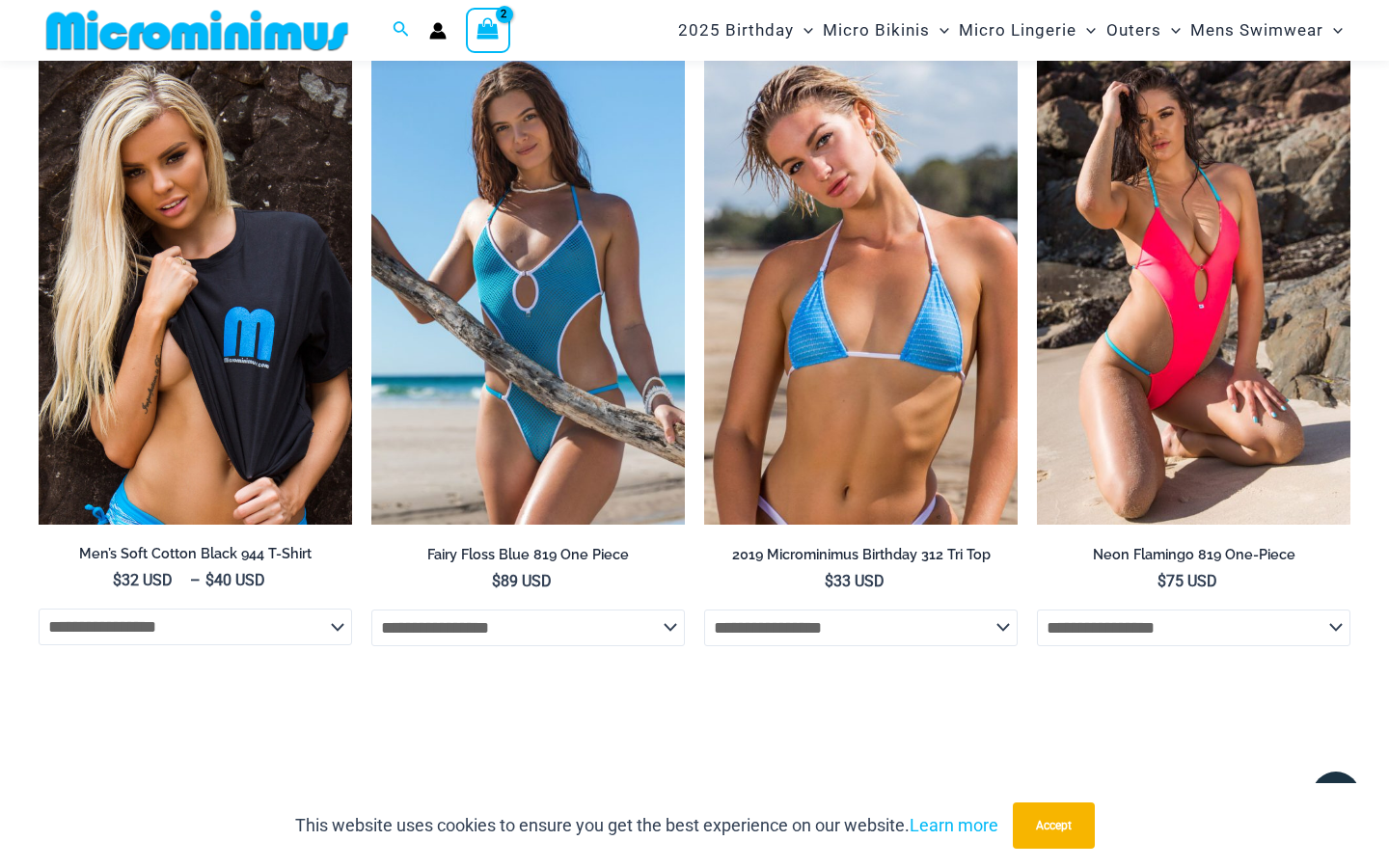 scroll, scrollTop: 1119, scrollLeft: 0, axis: vertical 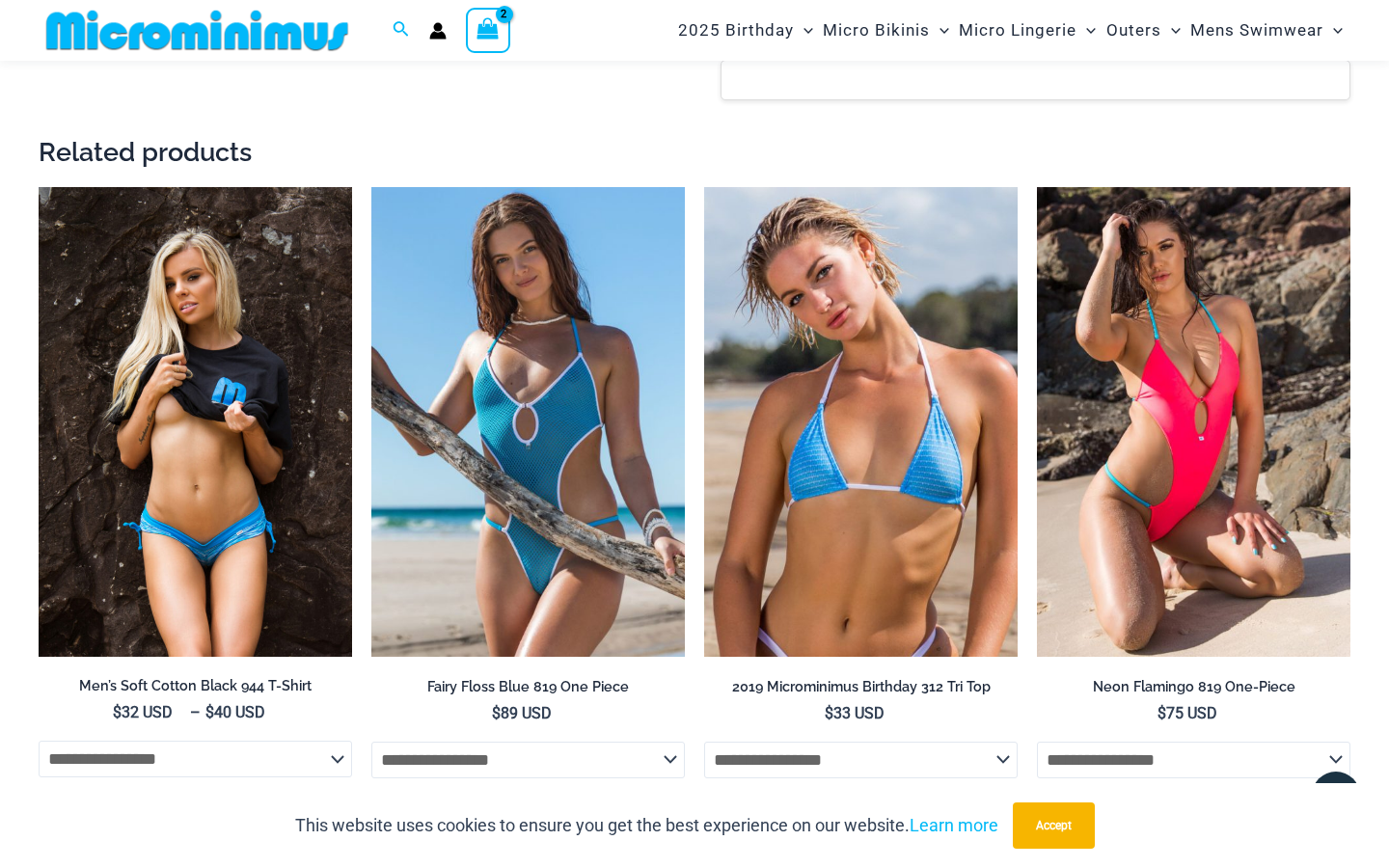 click at bounding box center [195, 421] 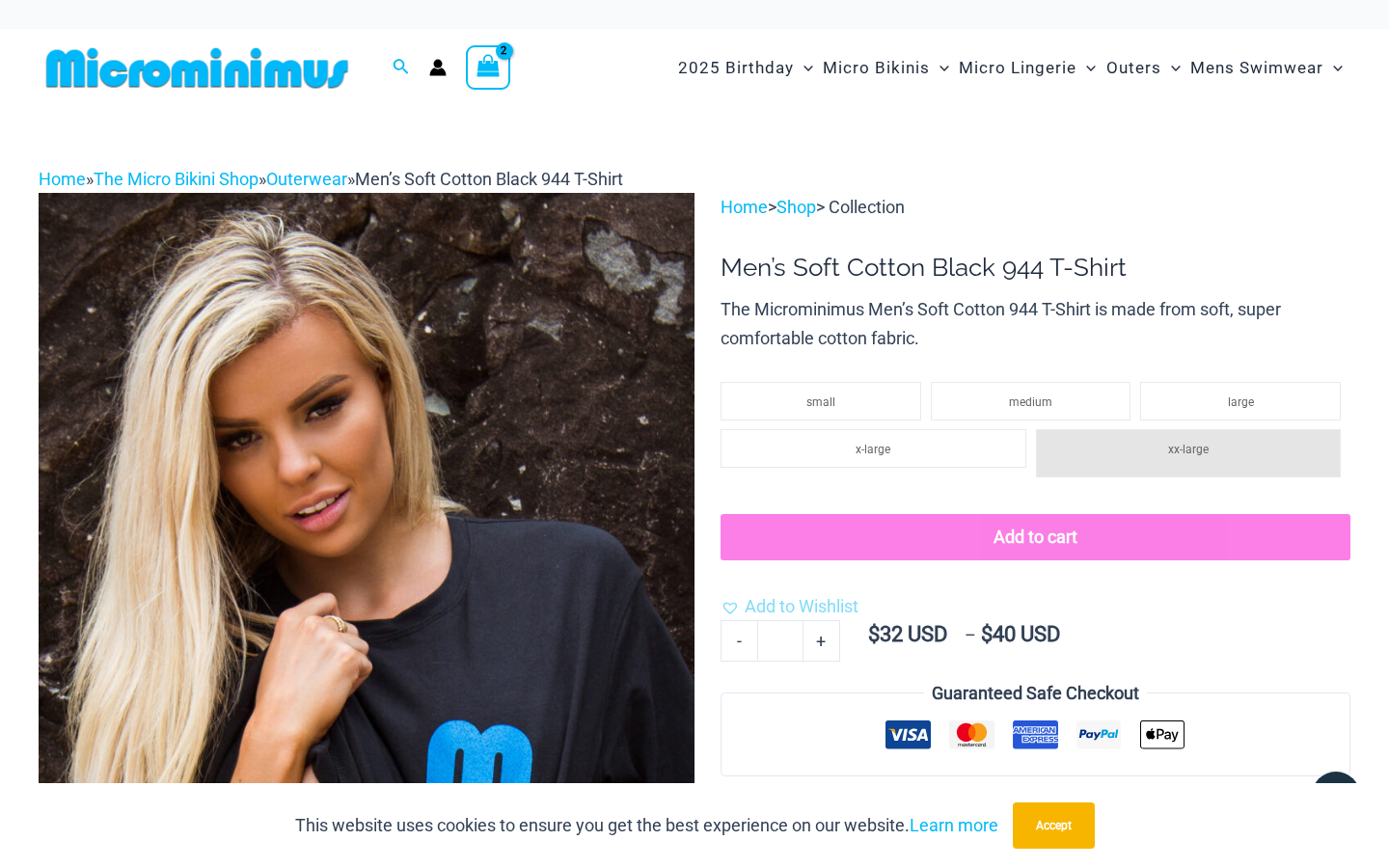 scroll, scrollTop: 0, scrollLeft: 0, axis: both 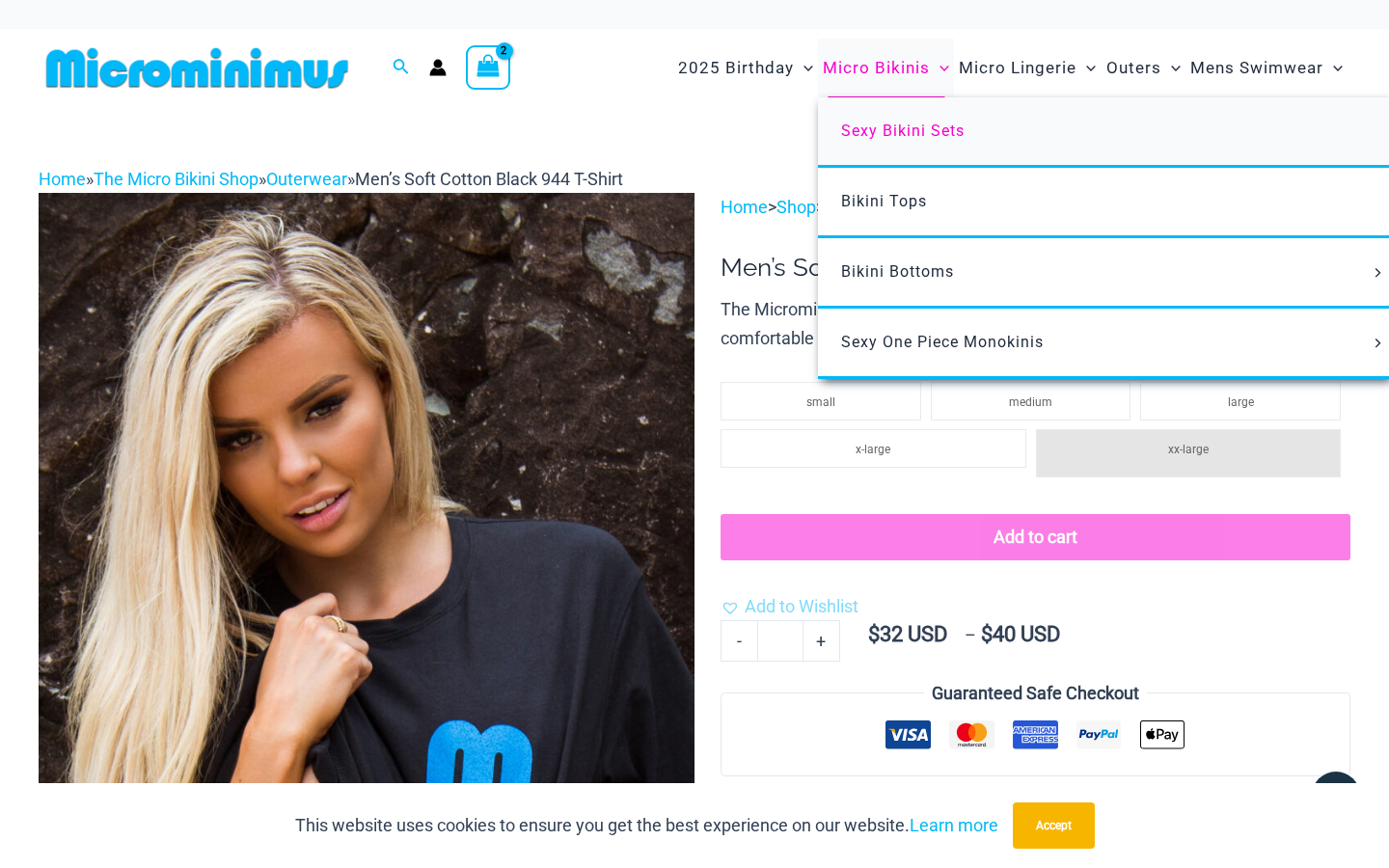 click on "Sexy Bikini Sets" at bounding box center (903, 130) 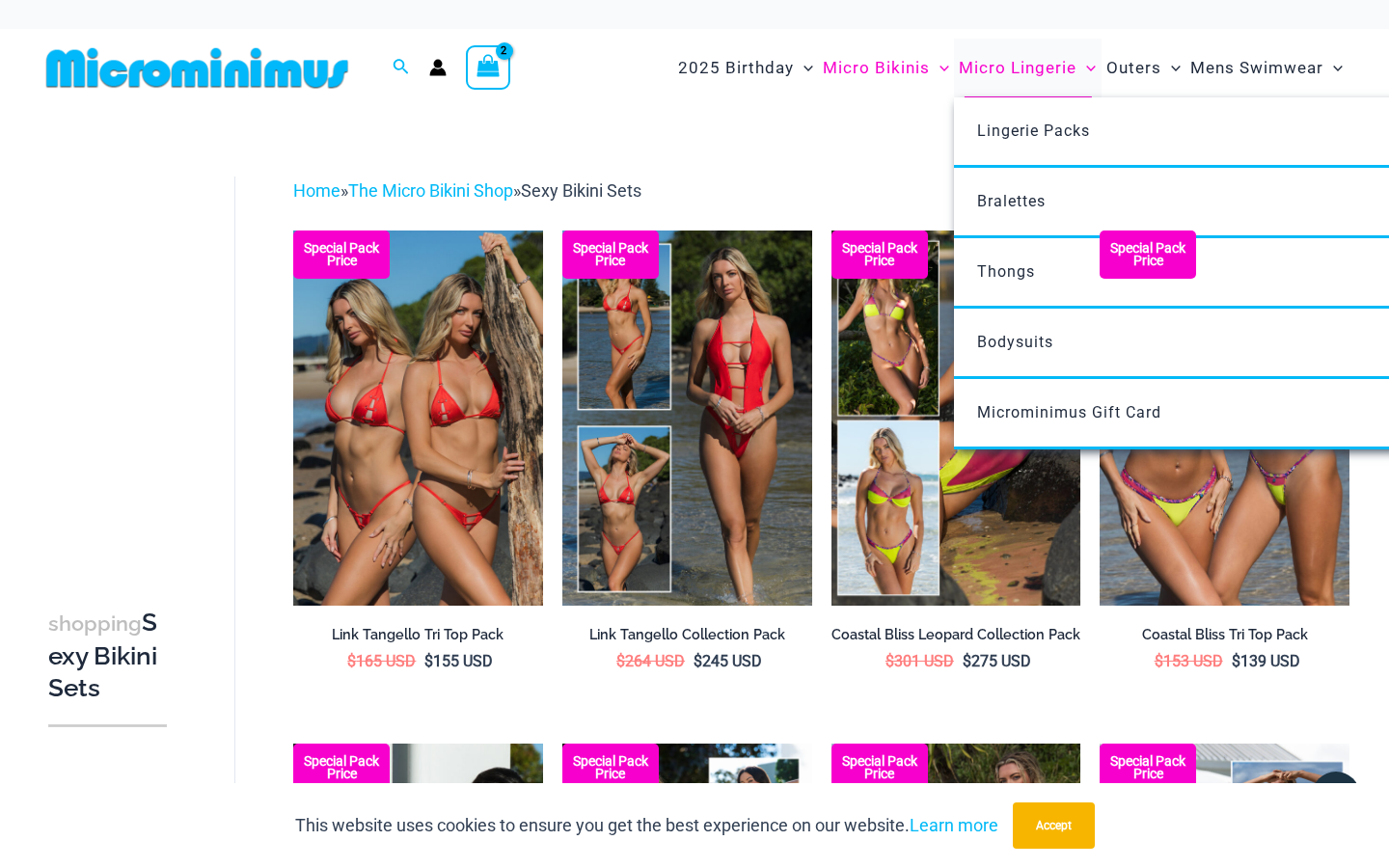 scroll, scrollTop: 0, scrollLeft: 0, axis: both 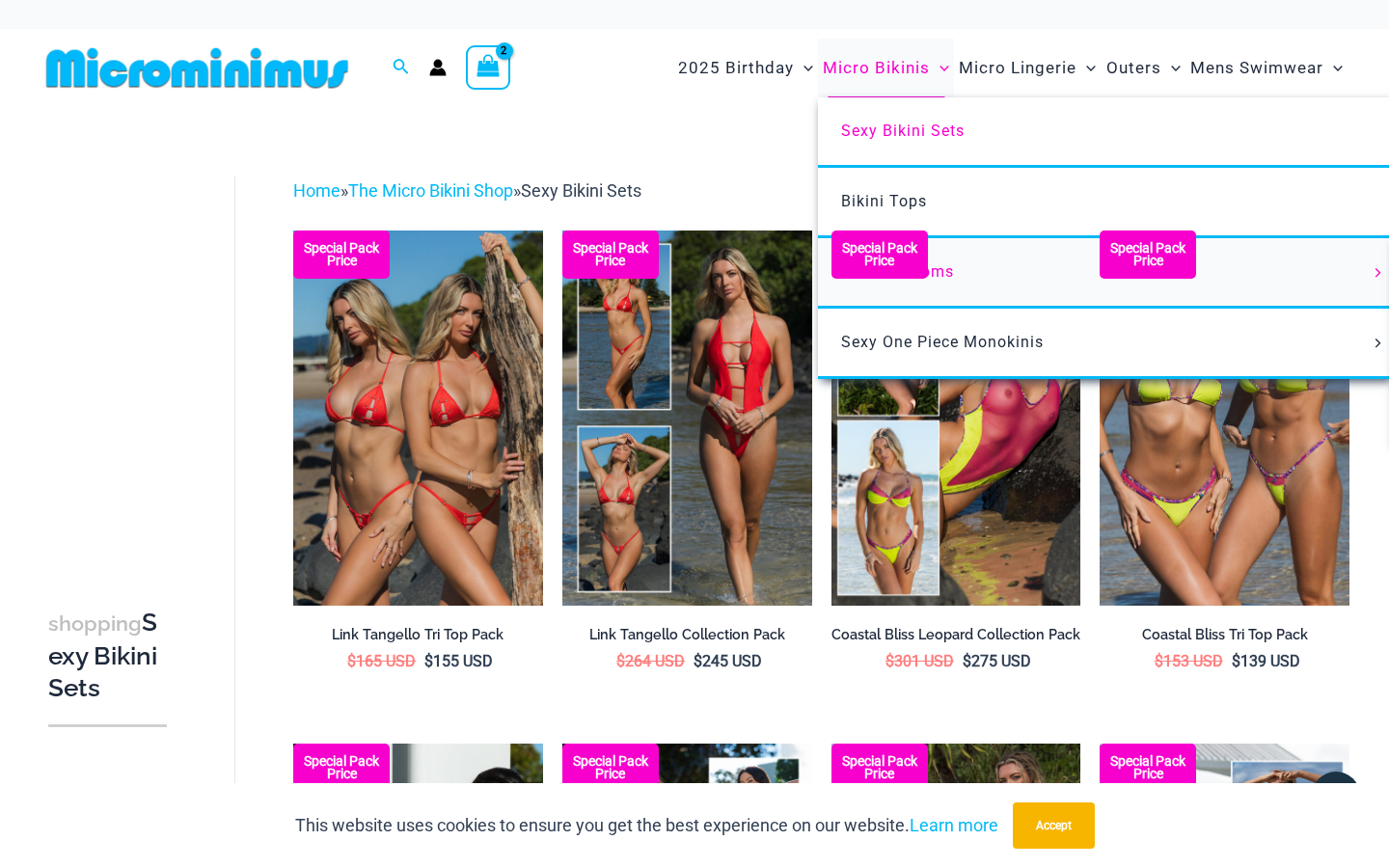click on "Bikini Bottoms" at bounding box center [897, 271] 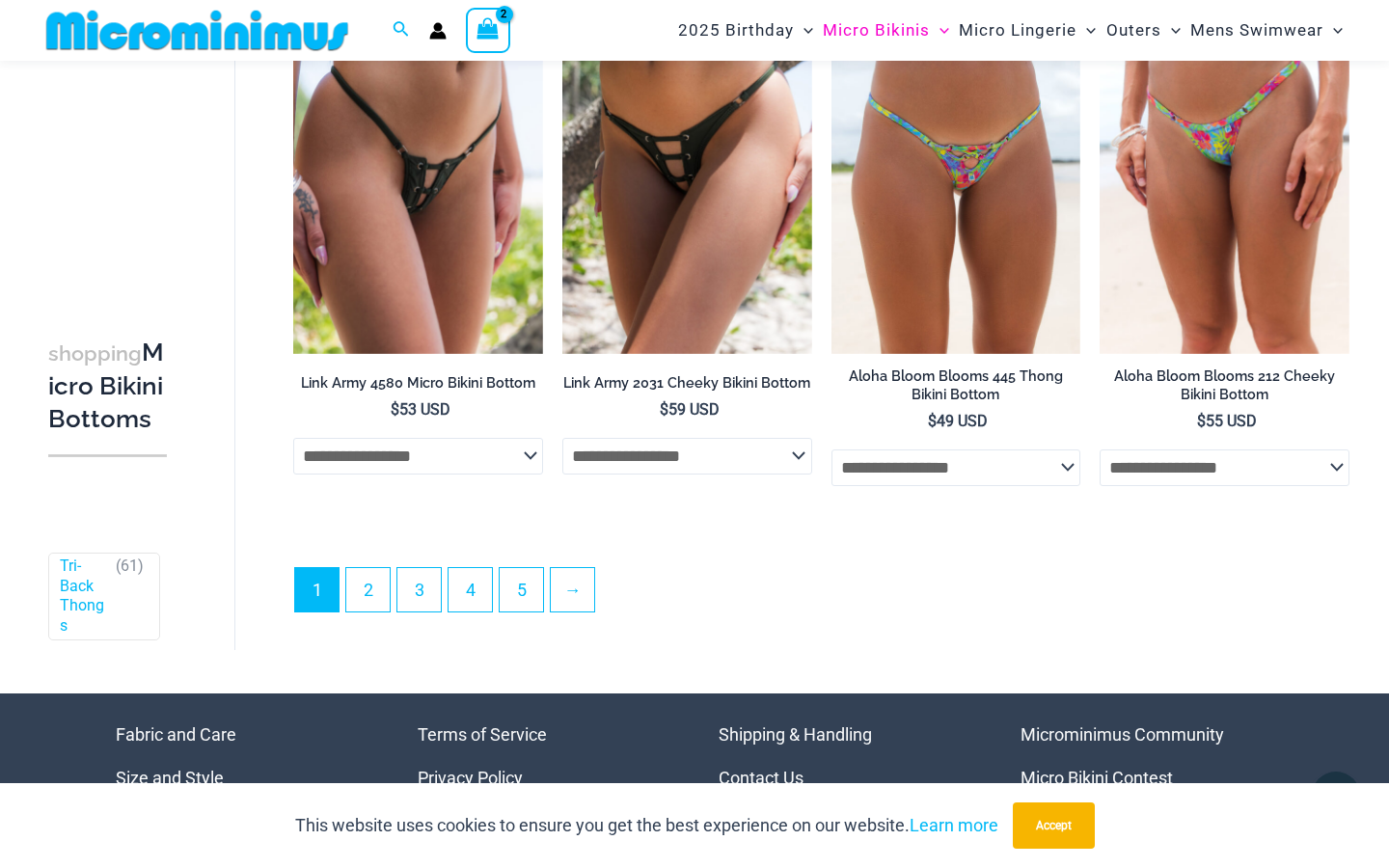 scroll, scrollTop: 5131, scrollLeft: 0, axis: vertical 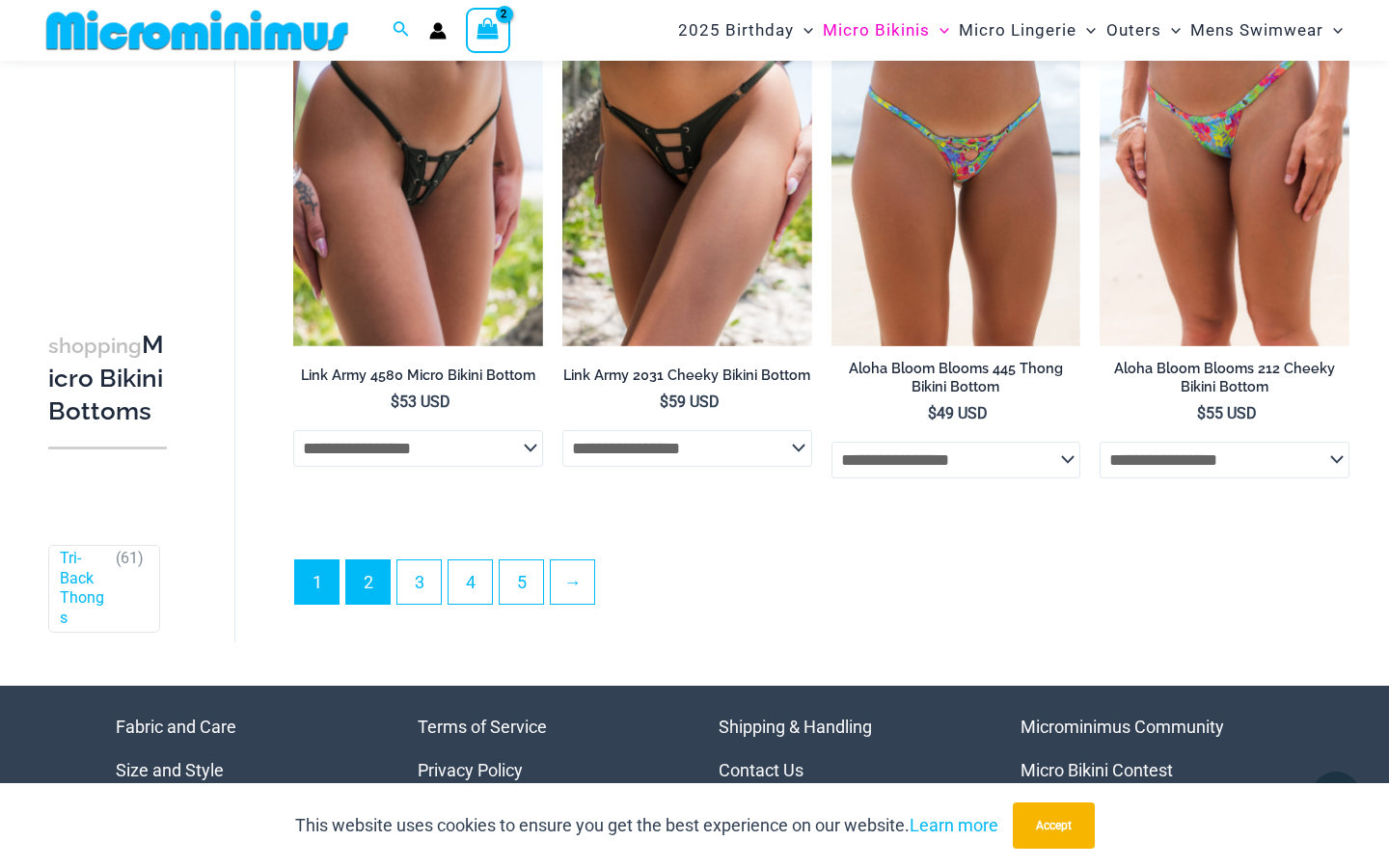 click on "2" at bounding box center [368, 582] 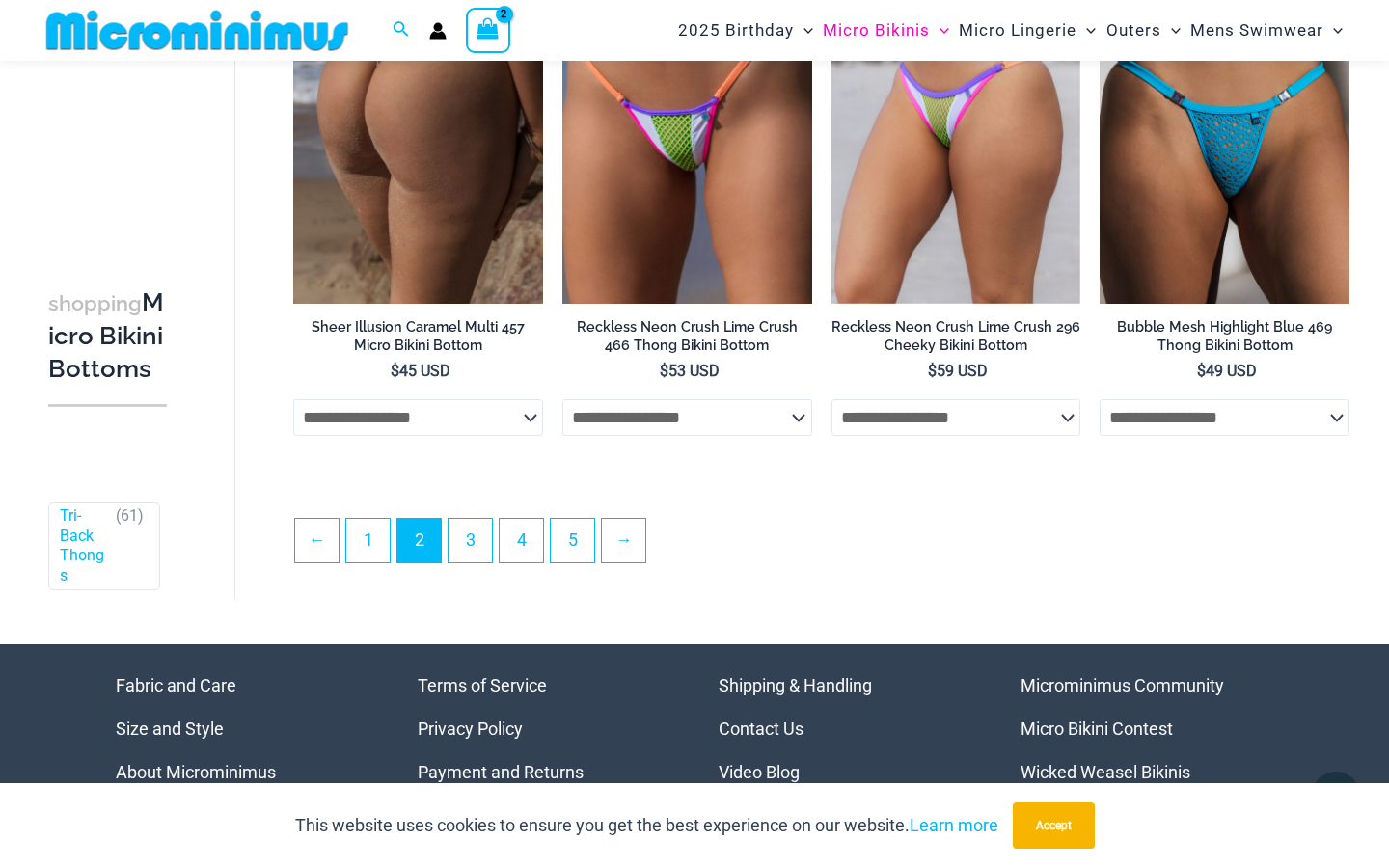 scroll, scrollTop: 4294, scrollLeft: 0, axis: vertical 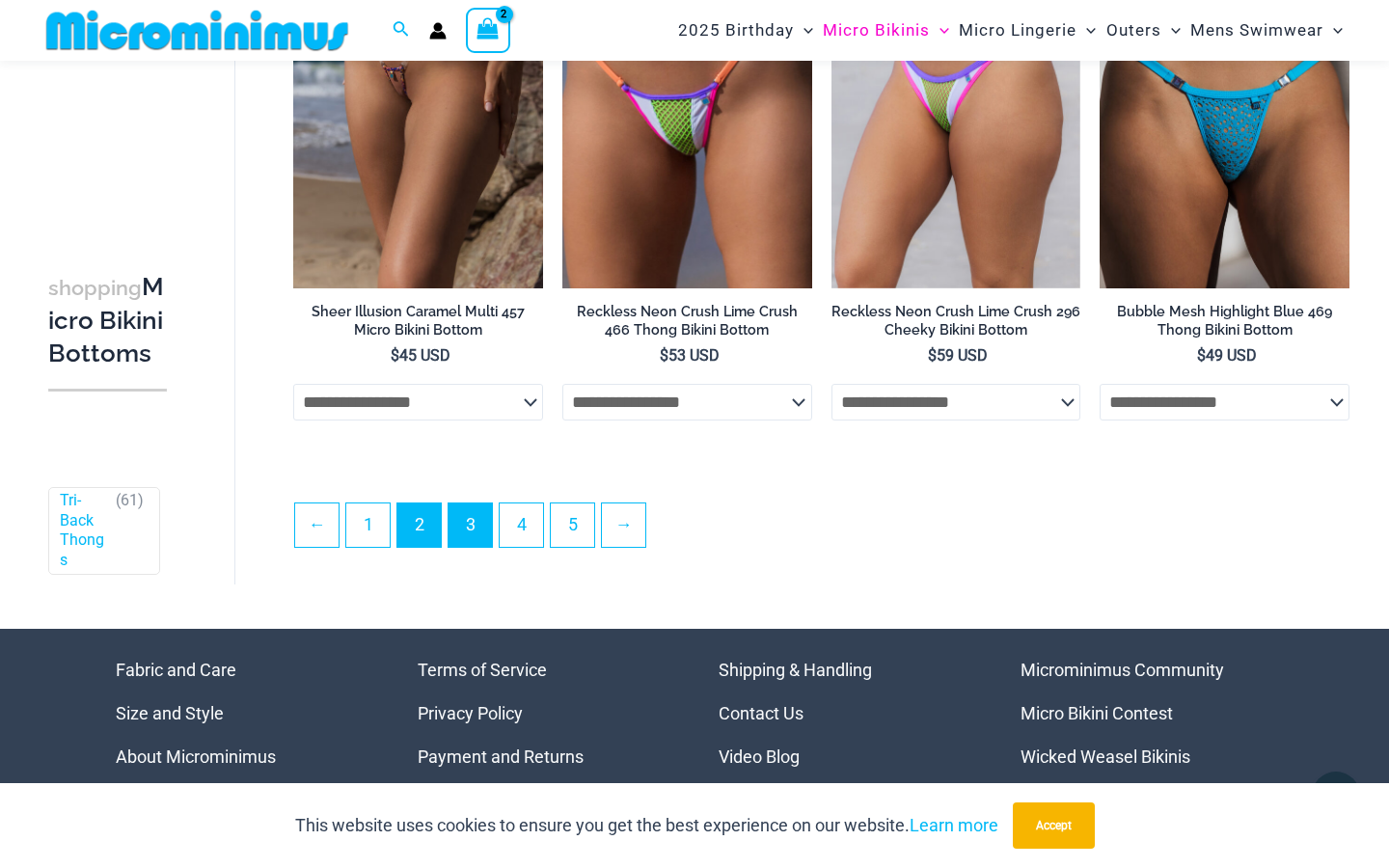 click on "3" at bounding box center (470, 525) 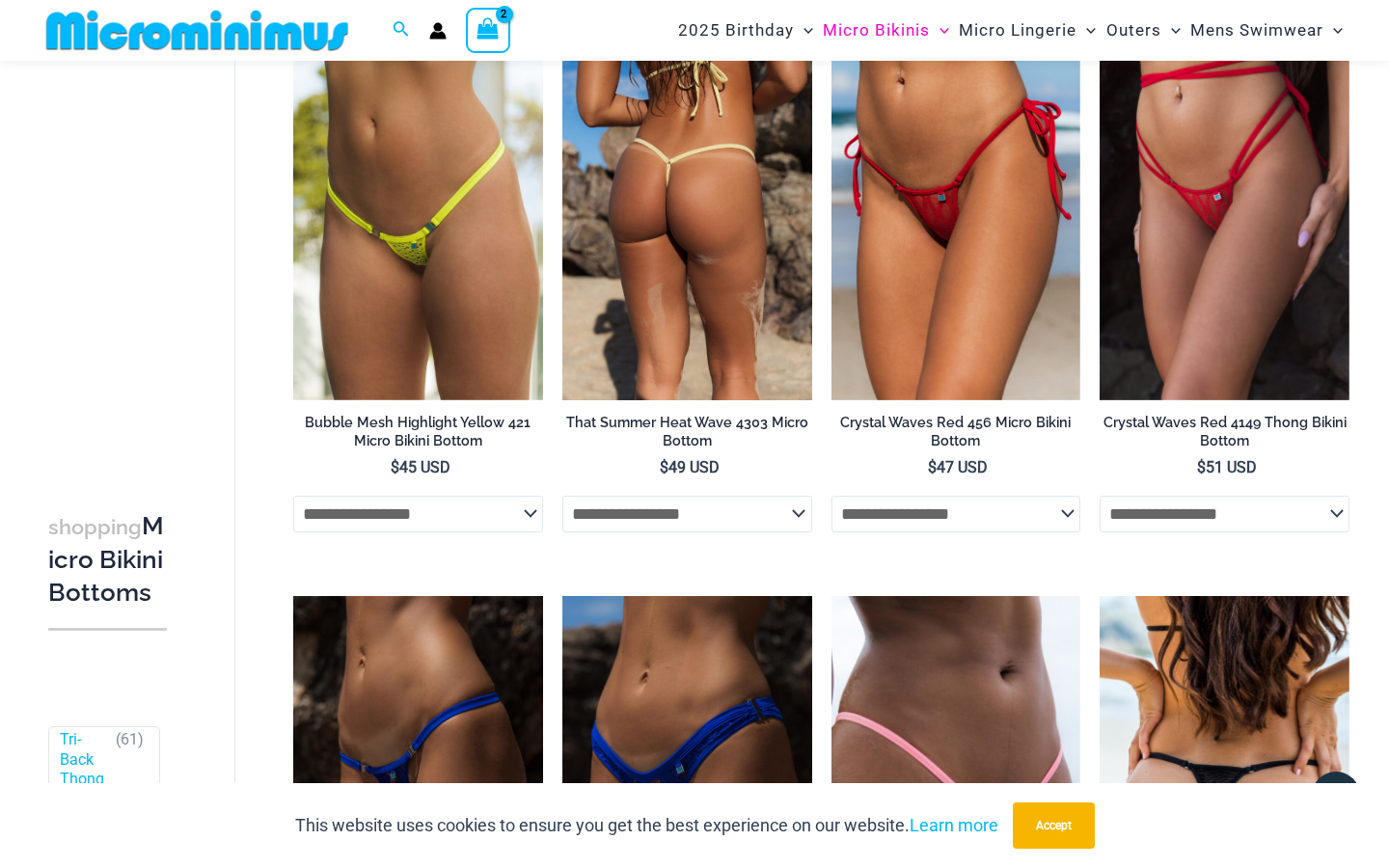 scroll, scrollTop: 188, scrollLeft: 0, axis: vertical 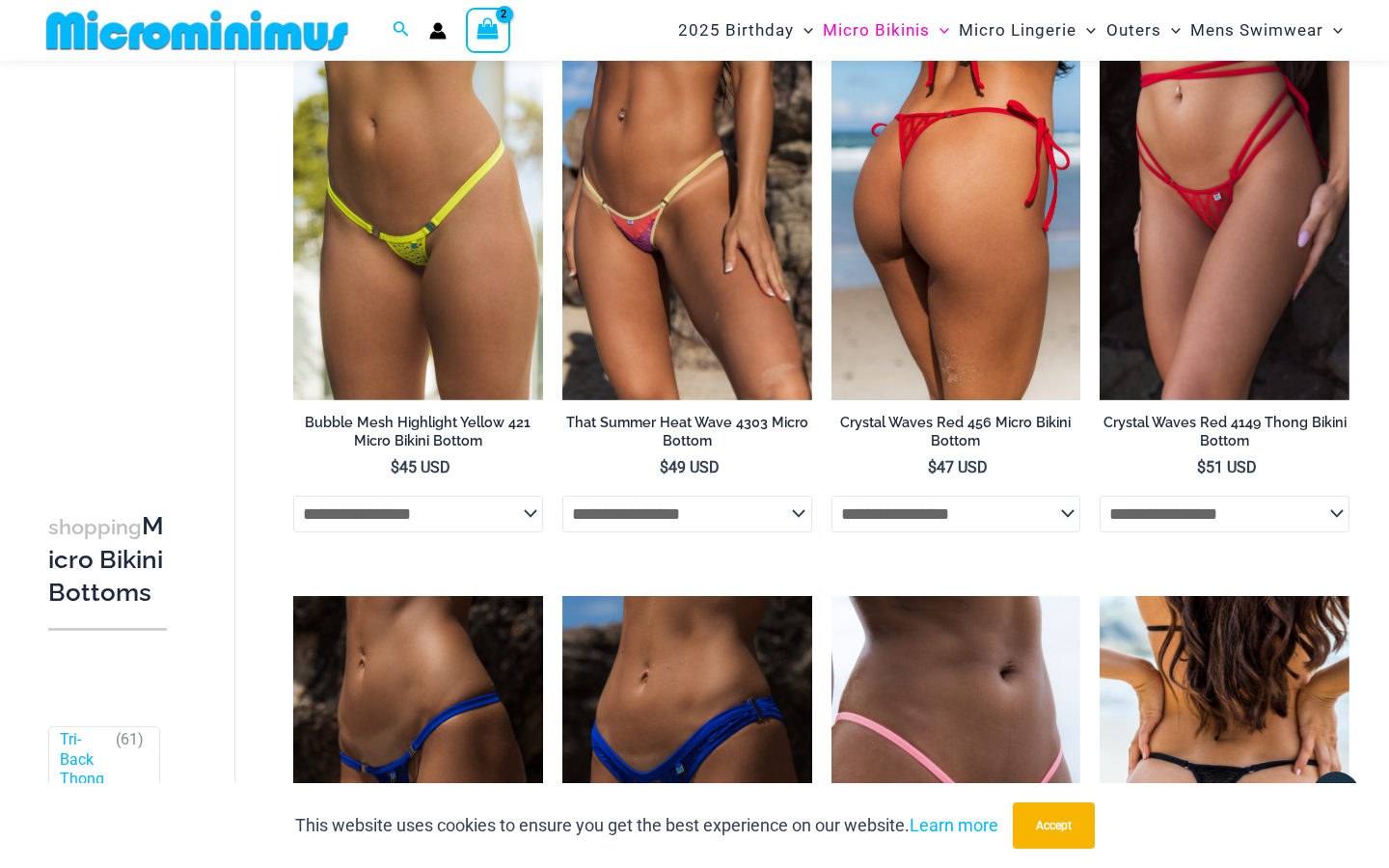 click at bounding box center [956, 212] 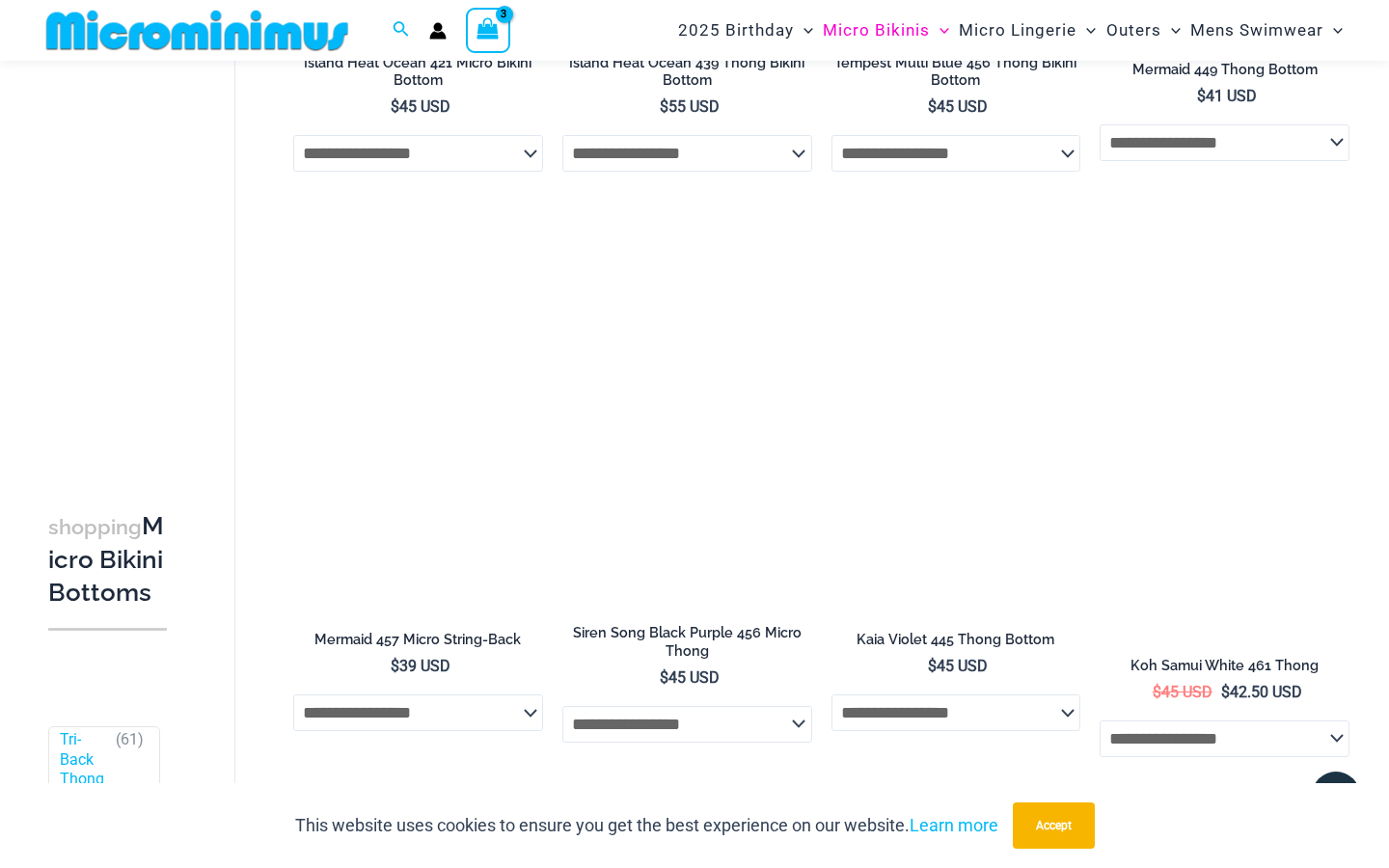 scroll, scrollTop: 1121, scrollLeft: 0, axis: vertical 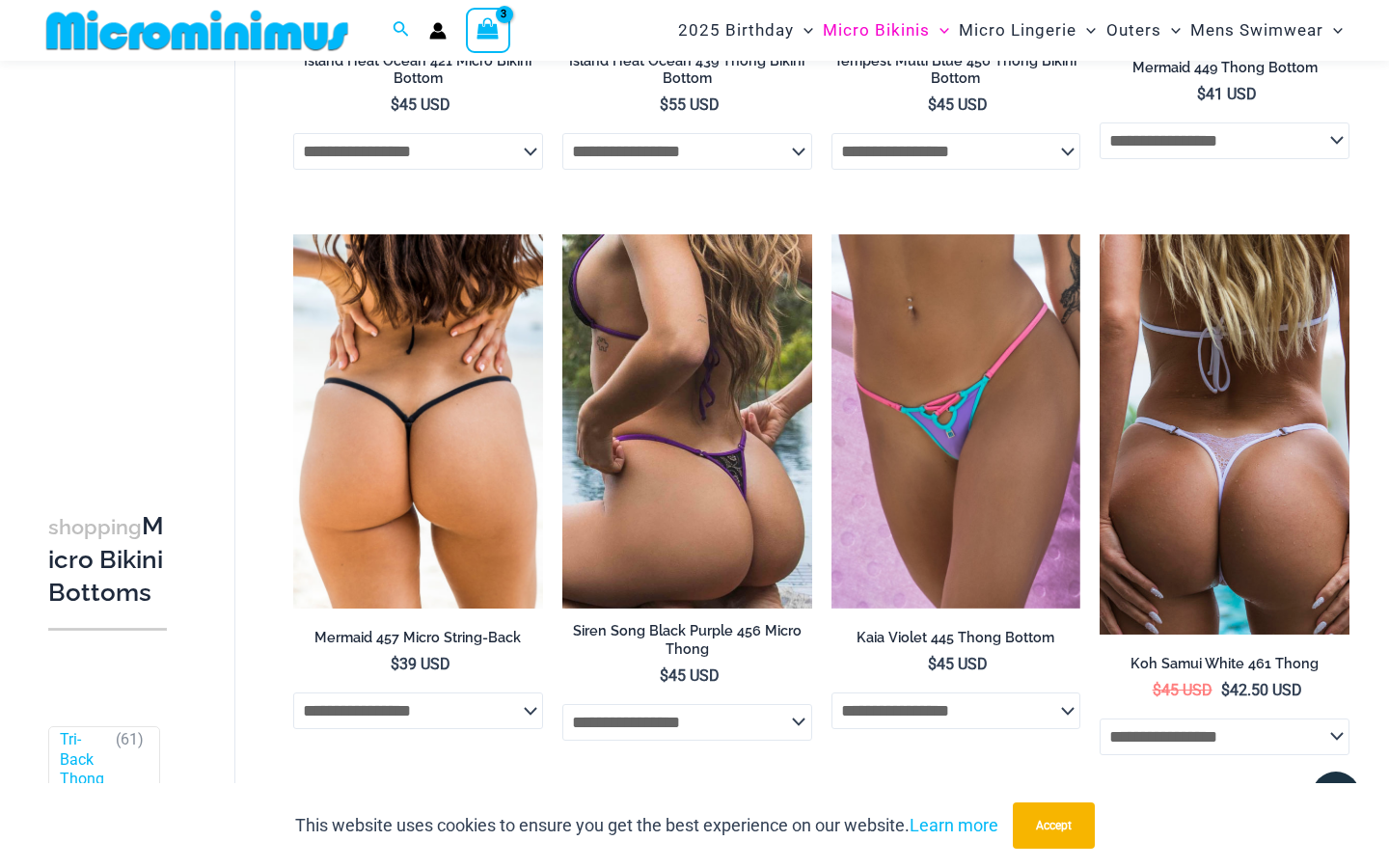 click at bounding box center (1224, 434) 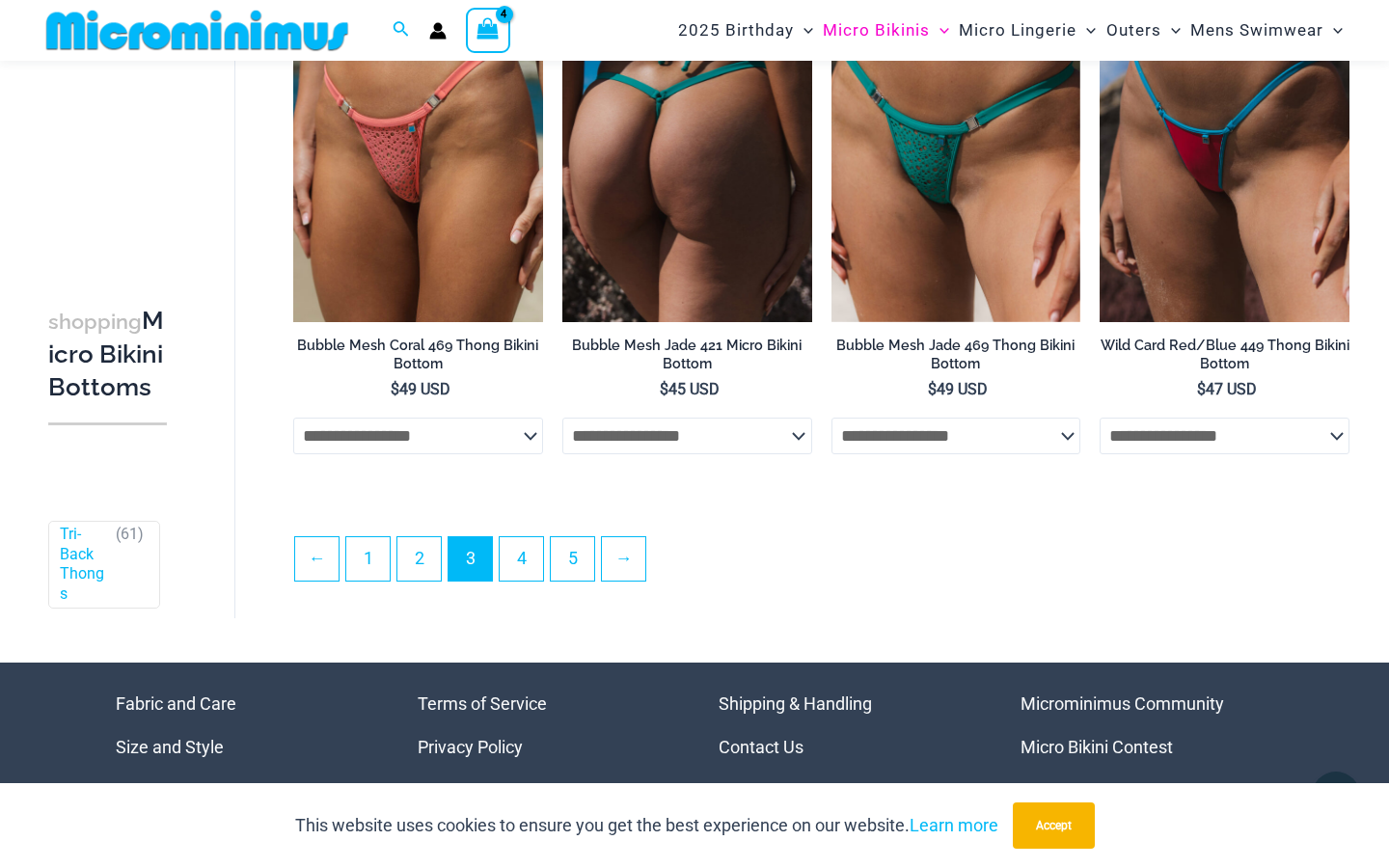 scroll, scrollTop: 4275, scrollLeft: 0, axis: vertical 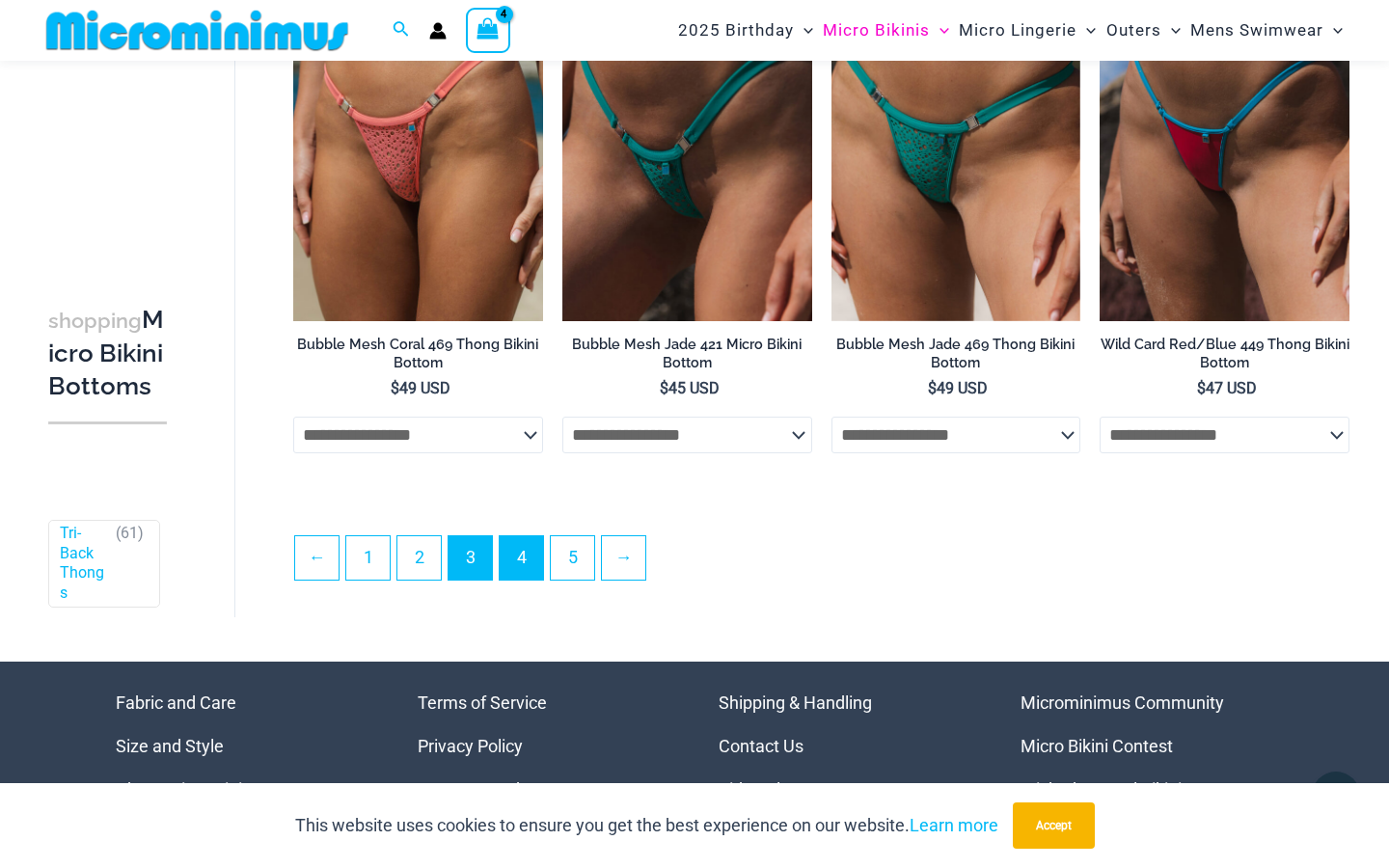 click on "4" at bounding box center [521, 557] 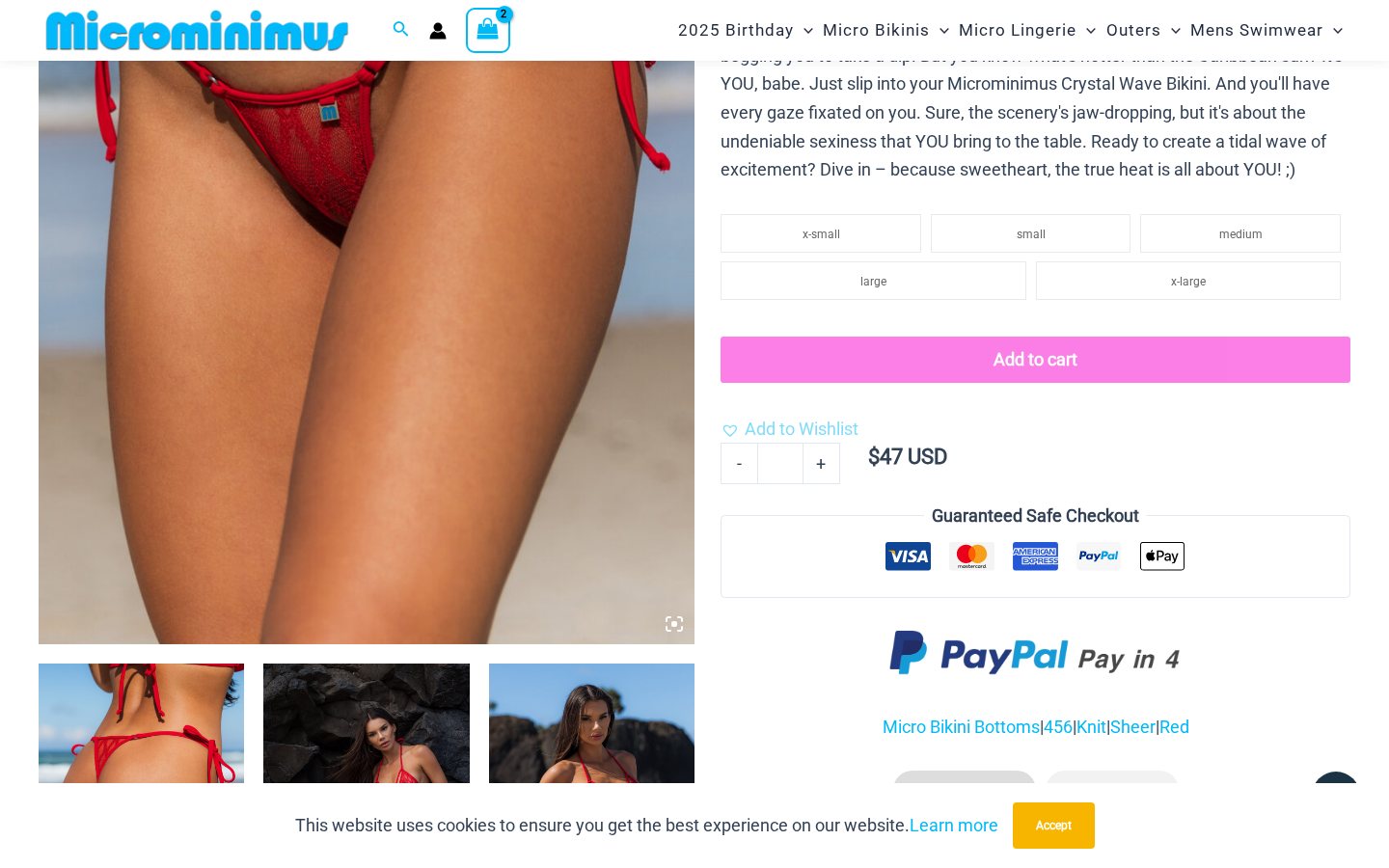 scroll, scrollTop: 291, scrollLeft: 0, axis: vertical 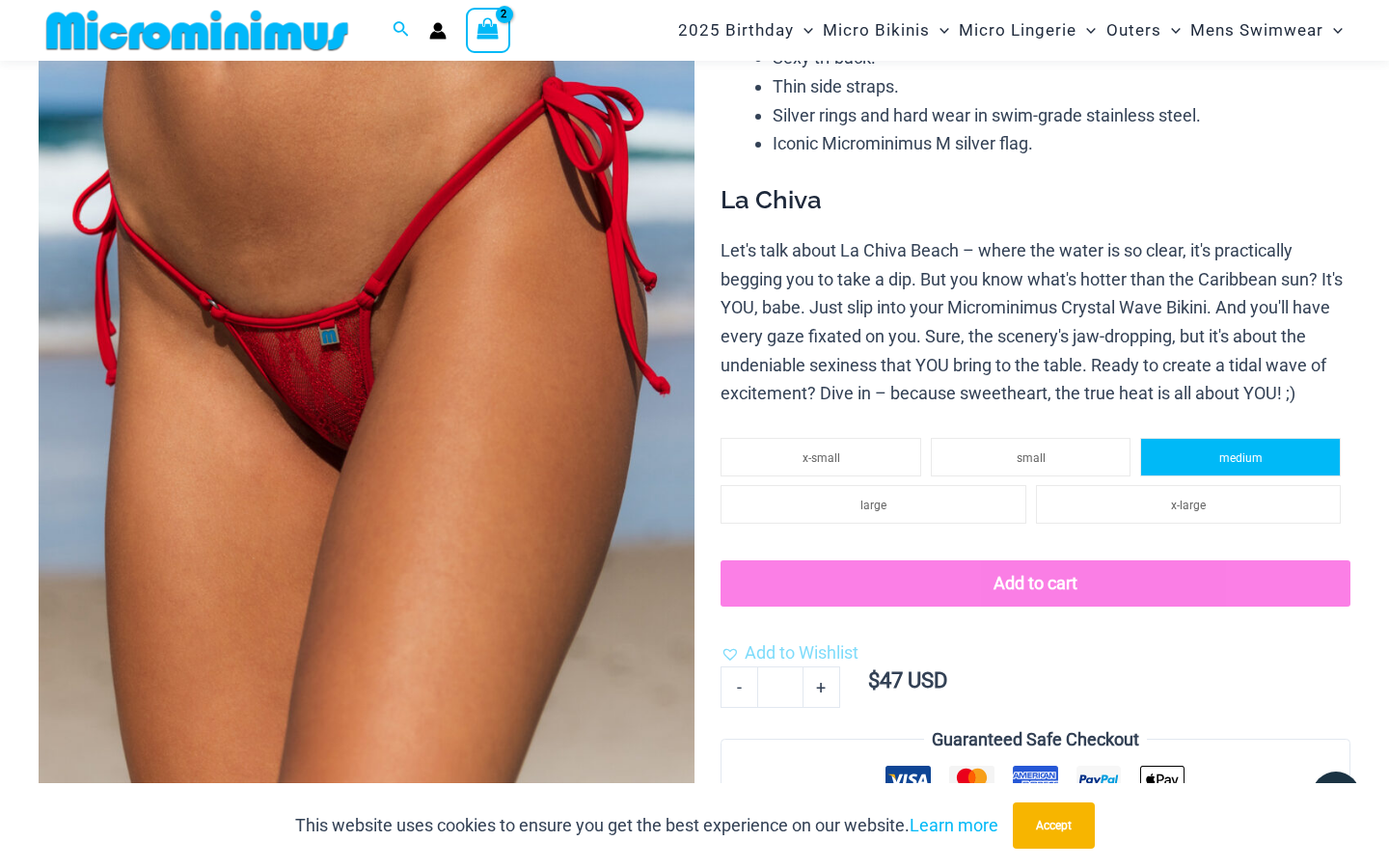 click on "medium" 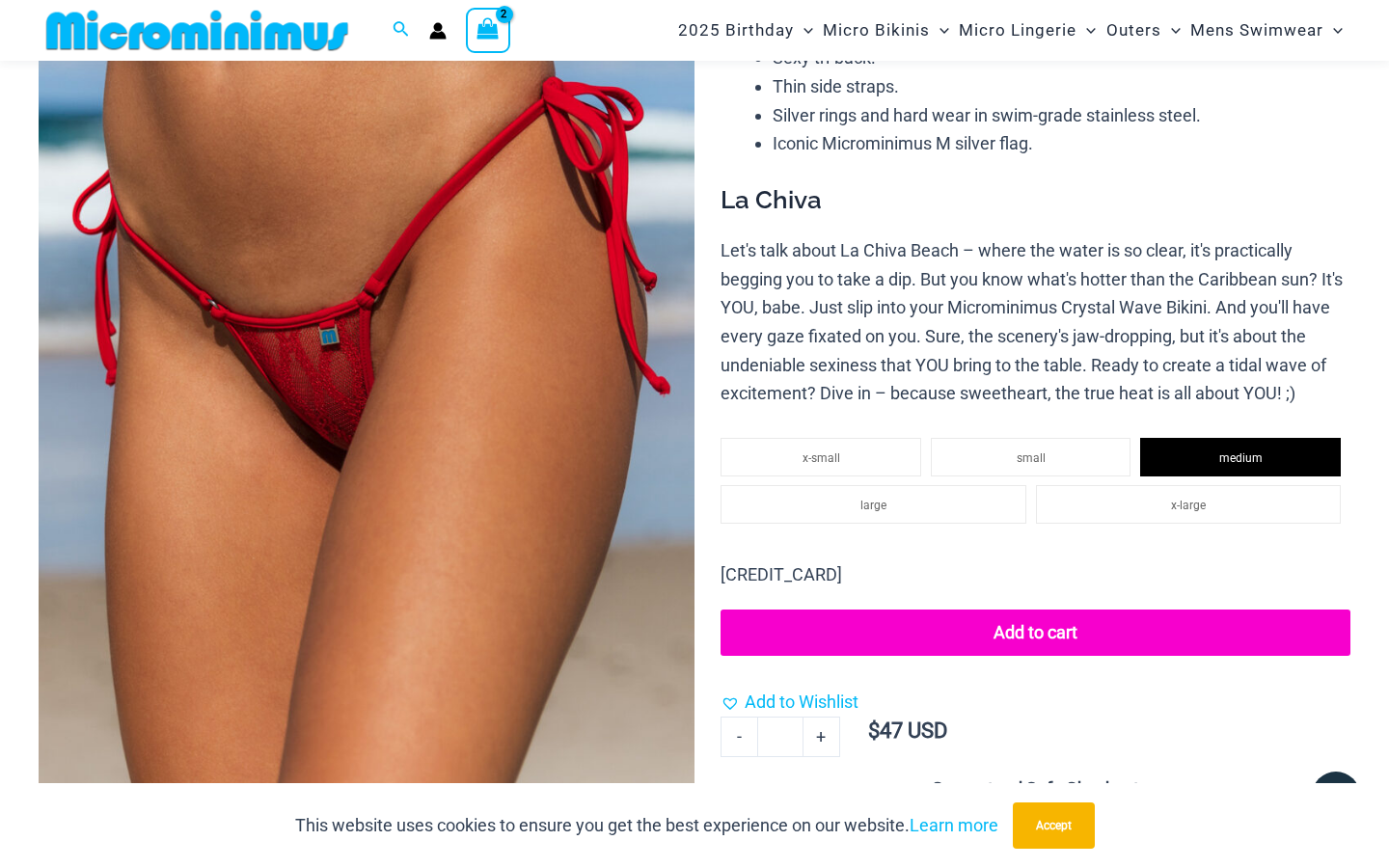click on "Add to cart" 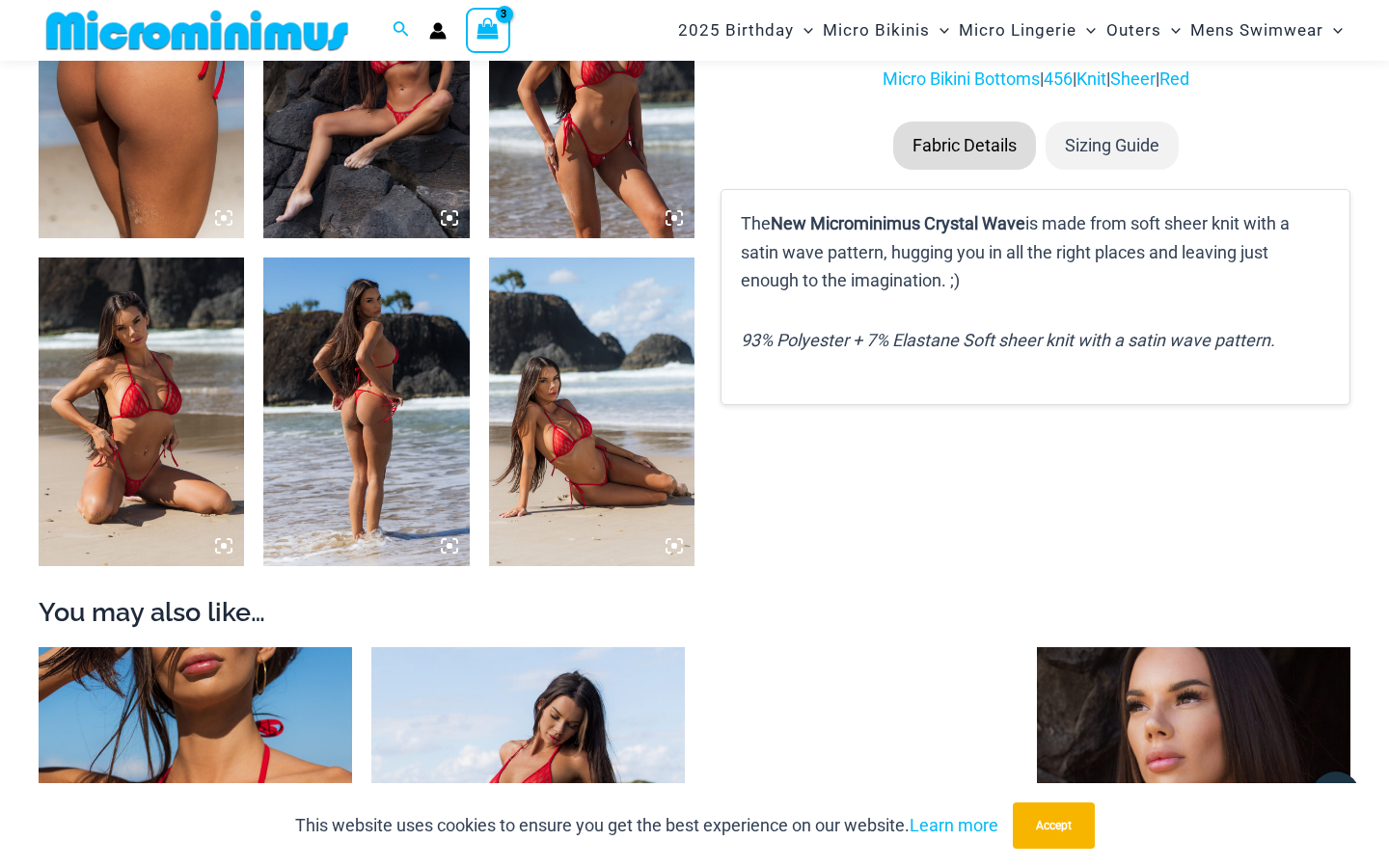 scroll, scrollTop: 1257, scrollLeft: 0, axis: vertical 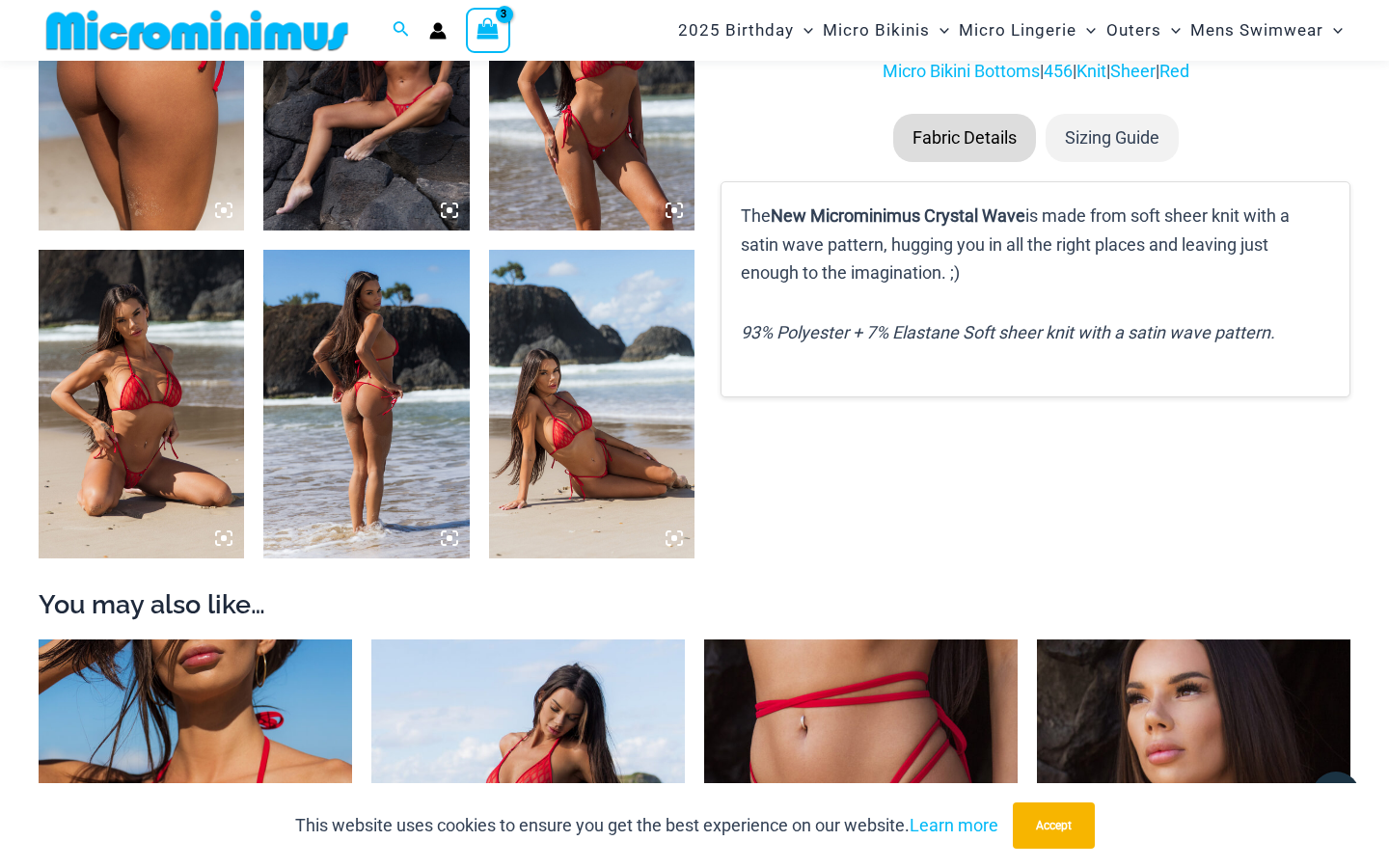 click at bounding box center (141, 404) 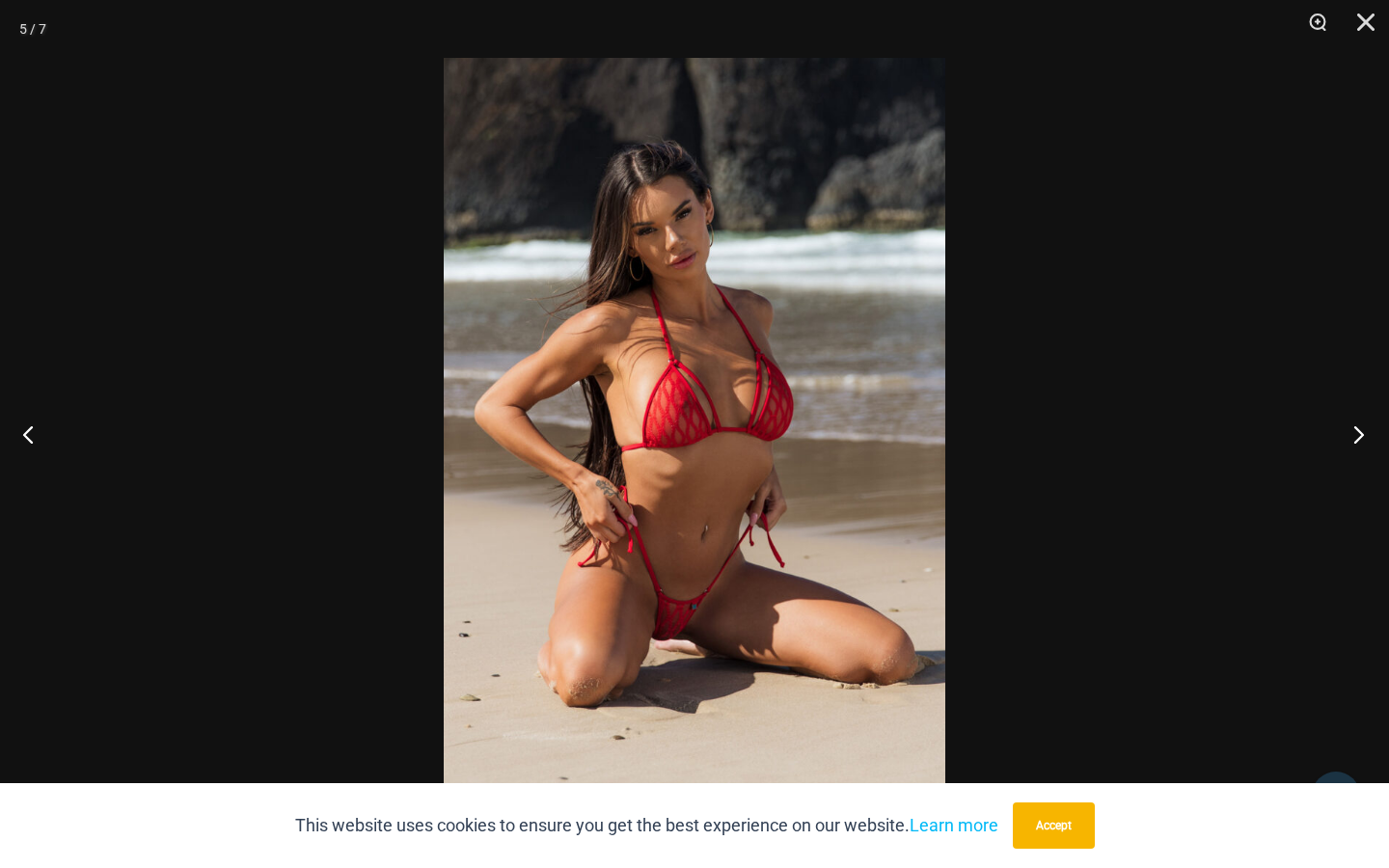 click at bounding box center (1352, 434) 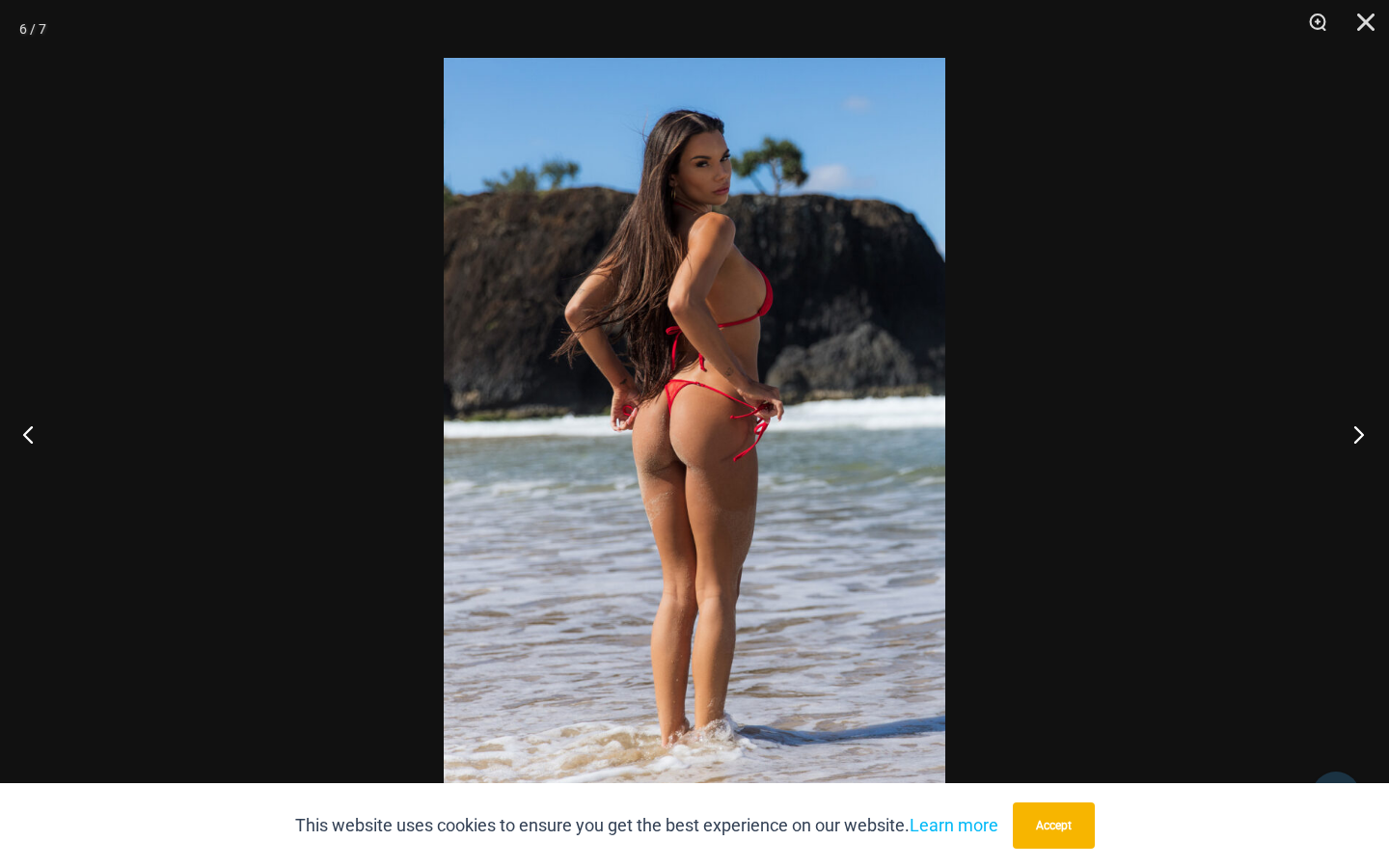 click at bounding box center [1352, 434] 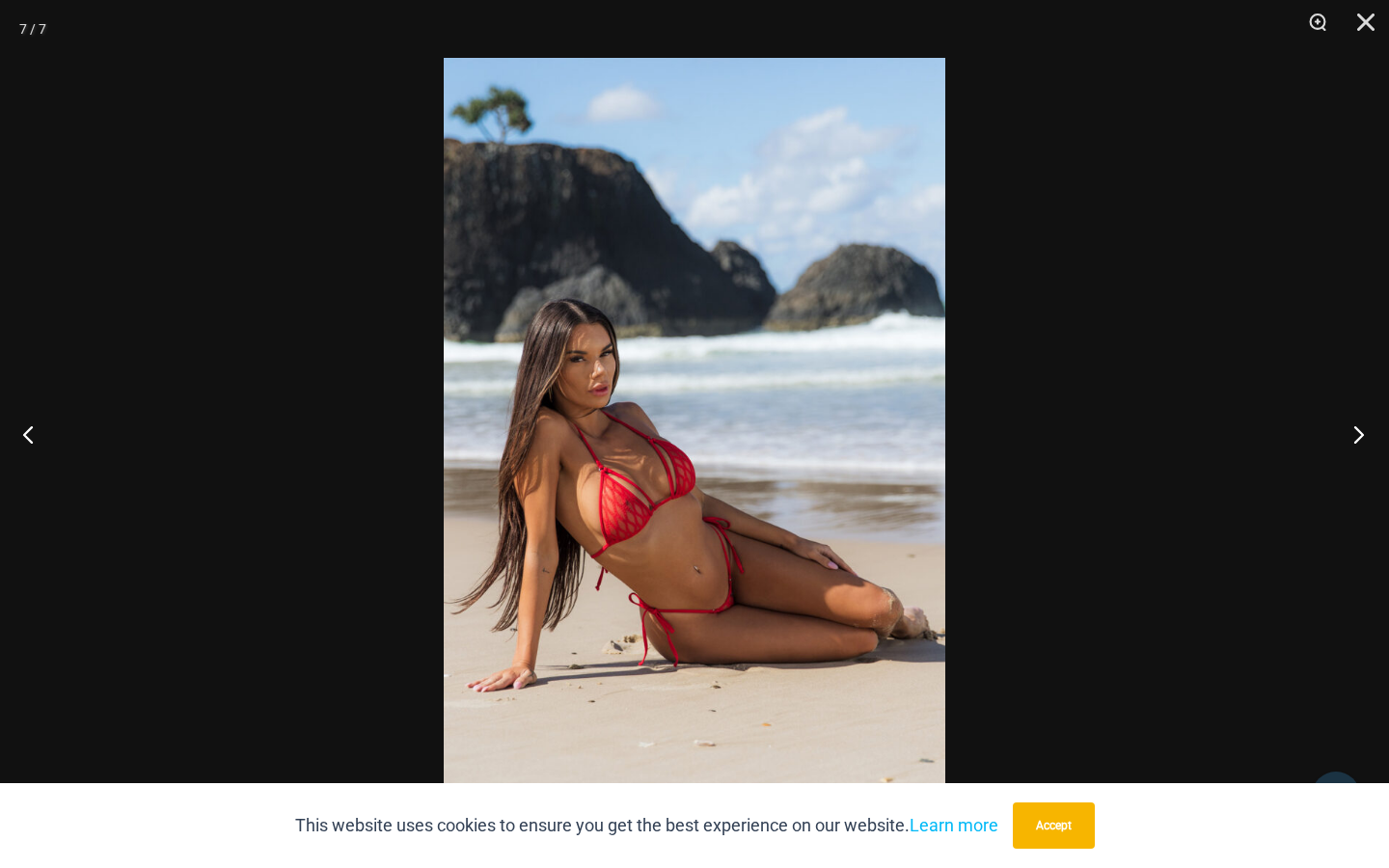 click at bounding box center (1352, 434) 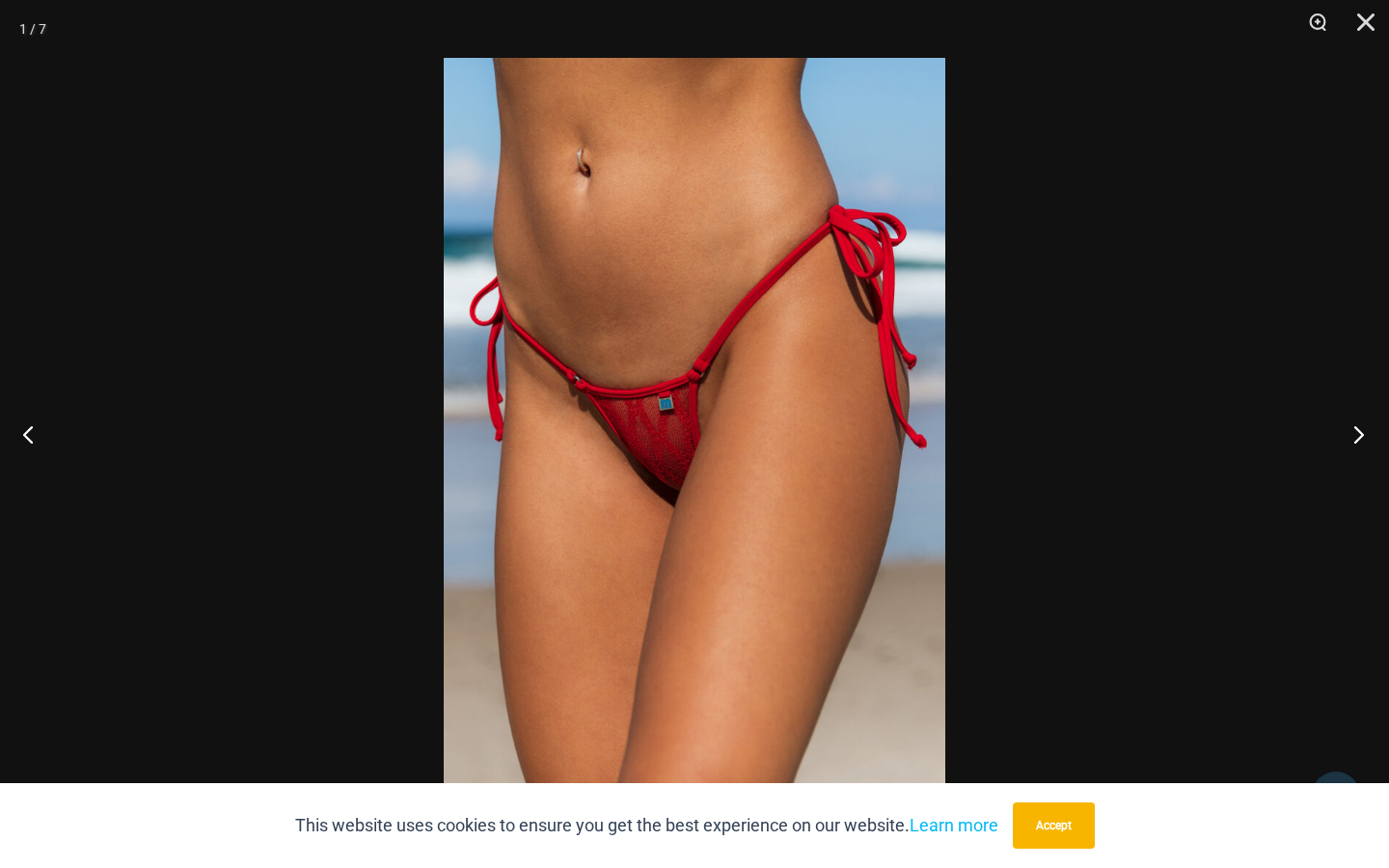 click at bounding box center [1352, 434] 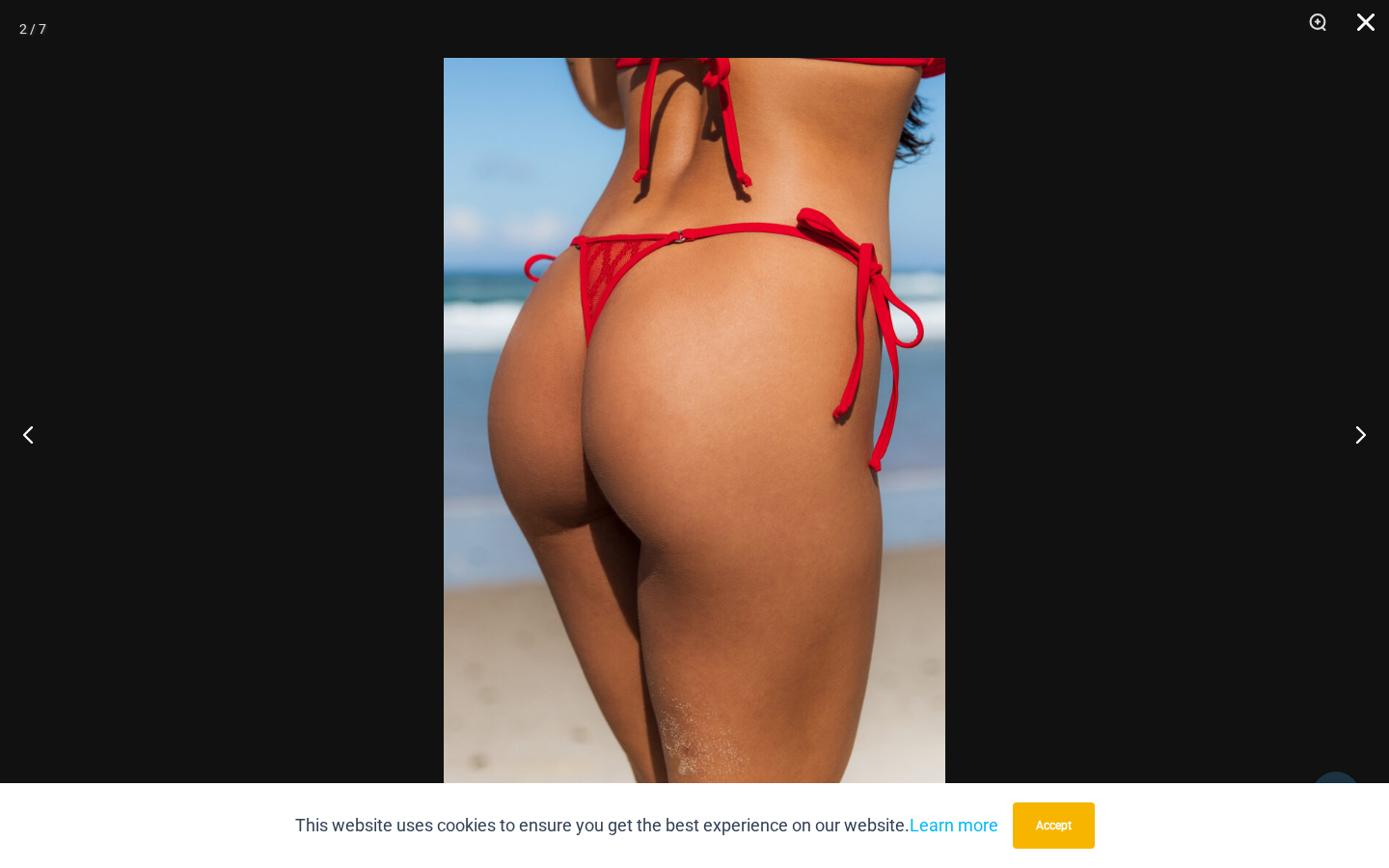 click at bounding box center [1359, 29] 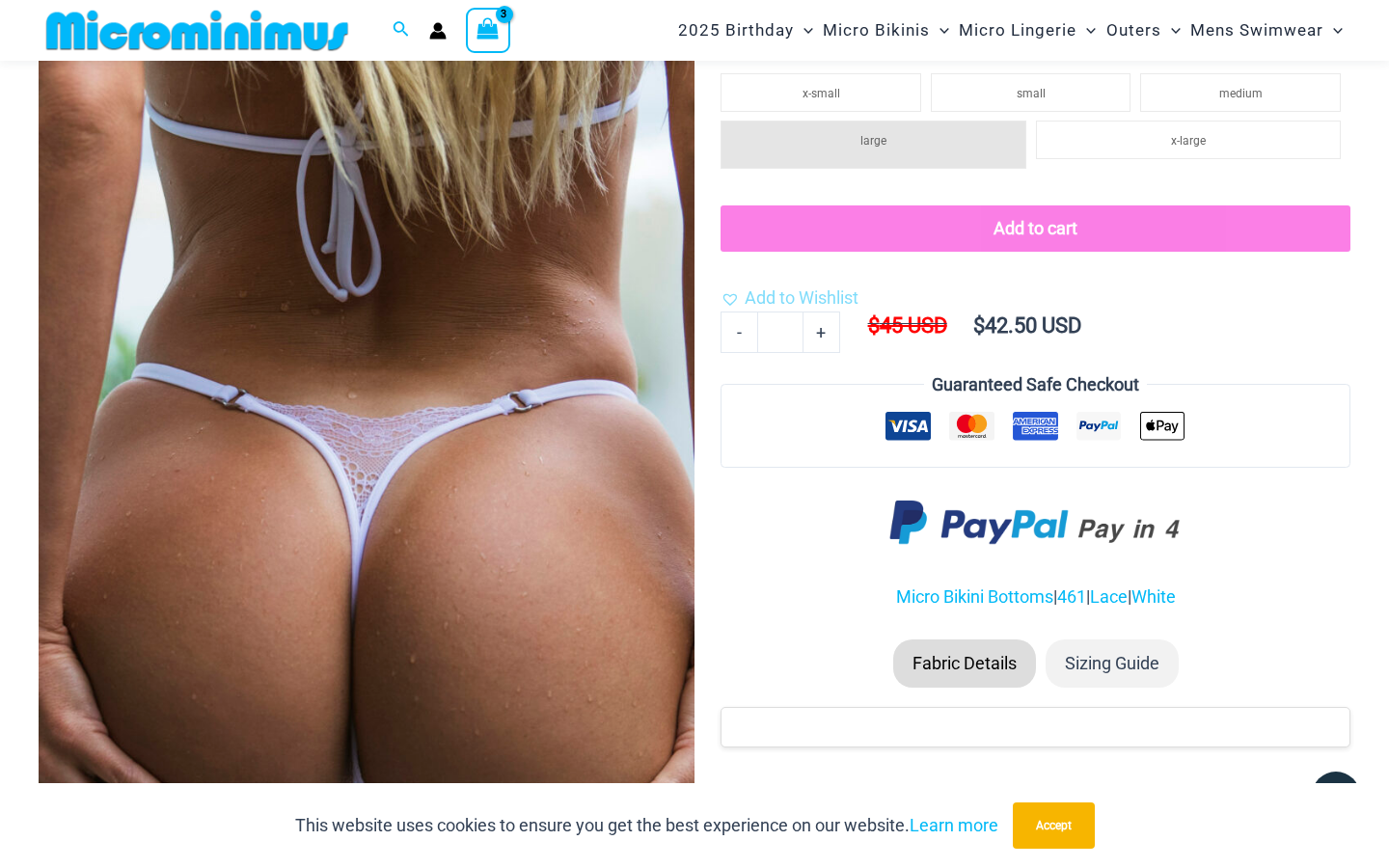 scroll, scrollTop: 293, scrollLeft: 0, axis: vertical 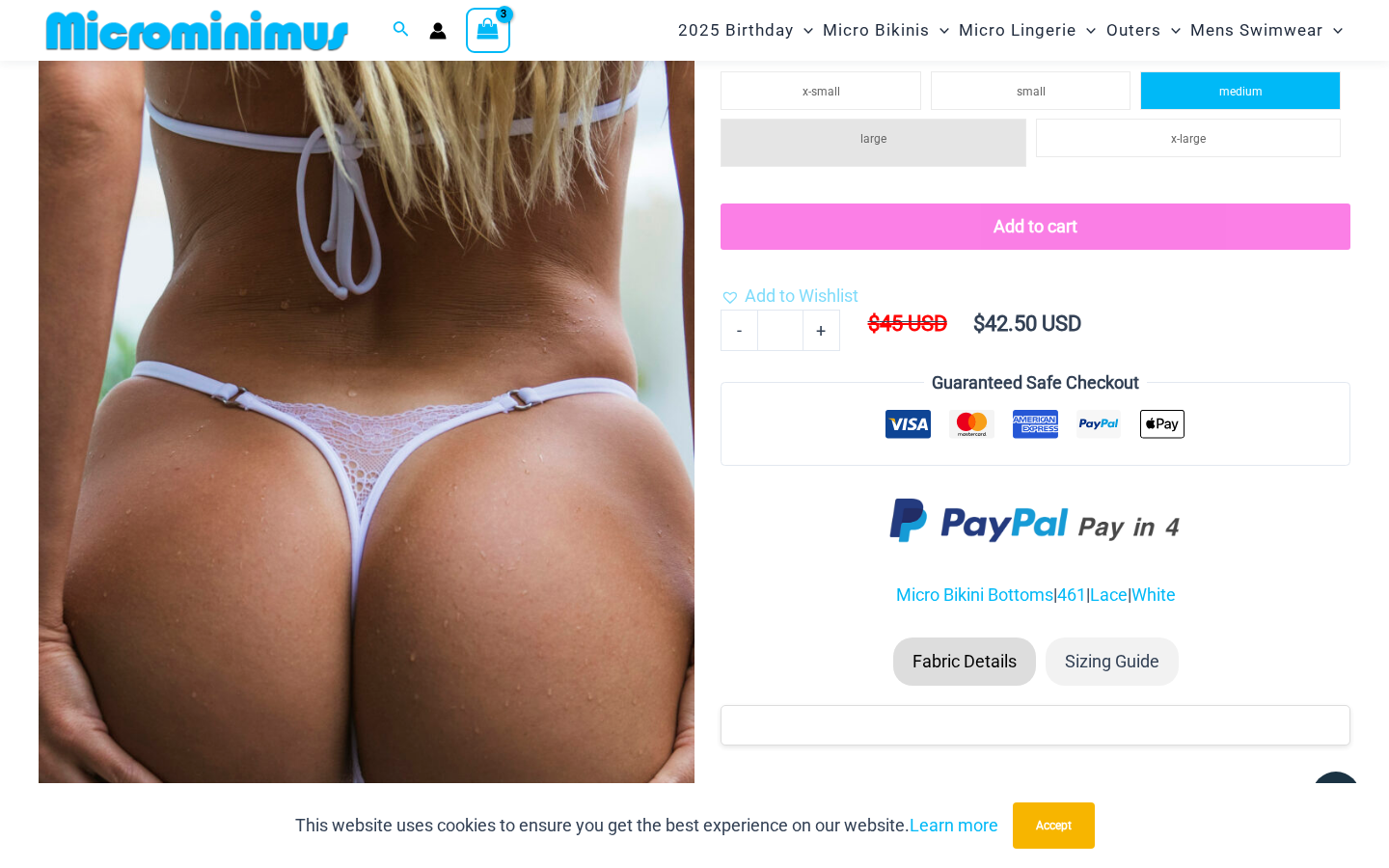 click on "medium" 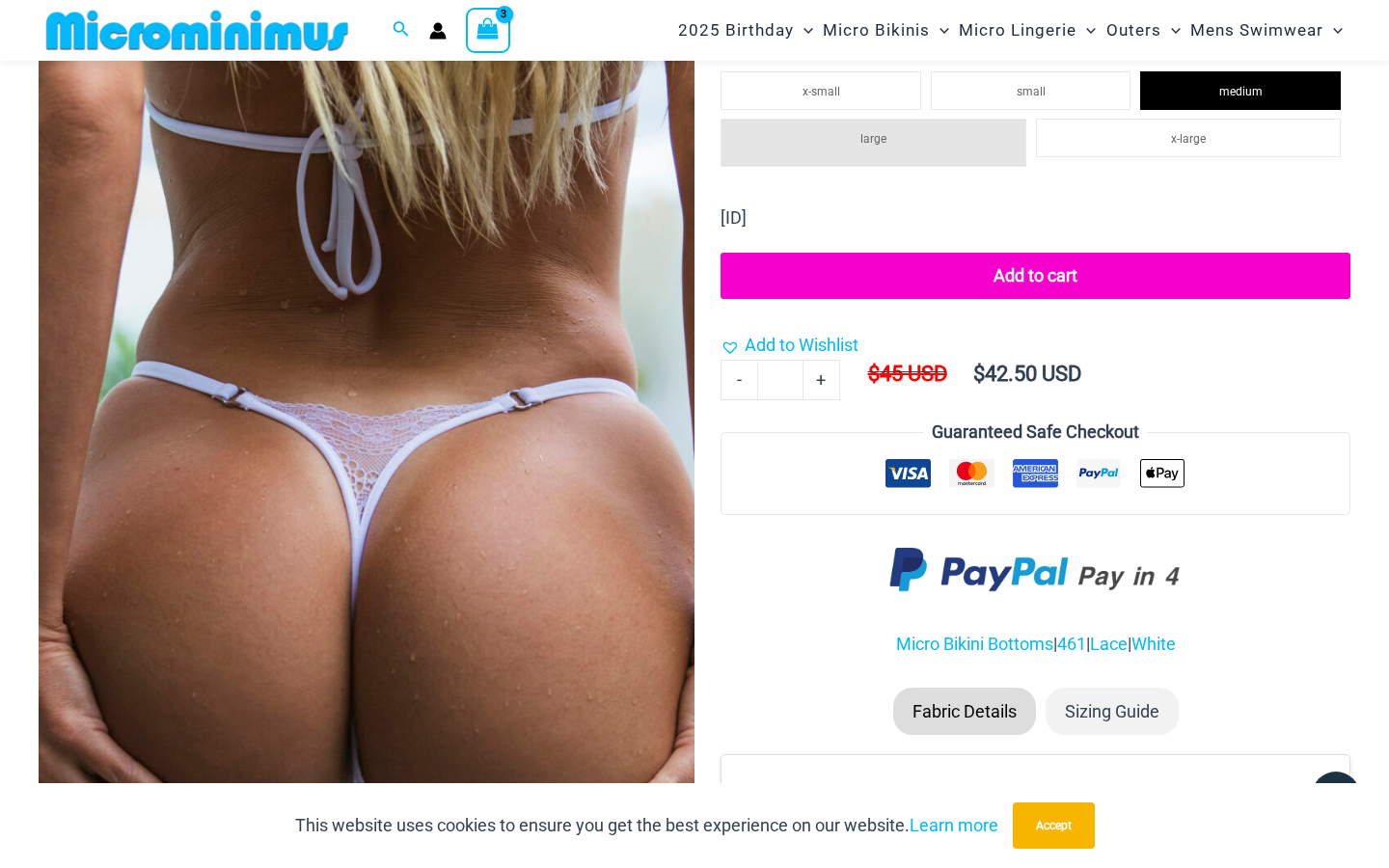 click on "Add to cart" 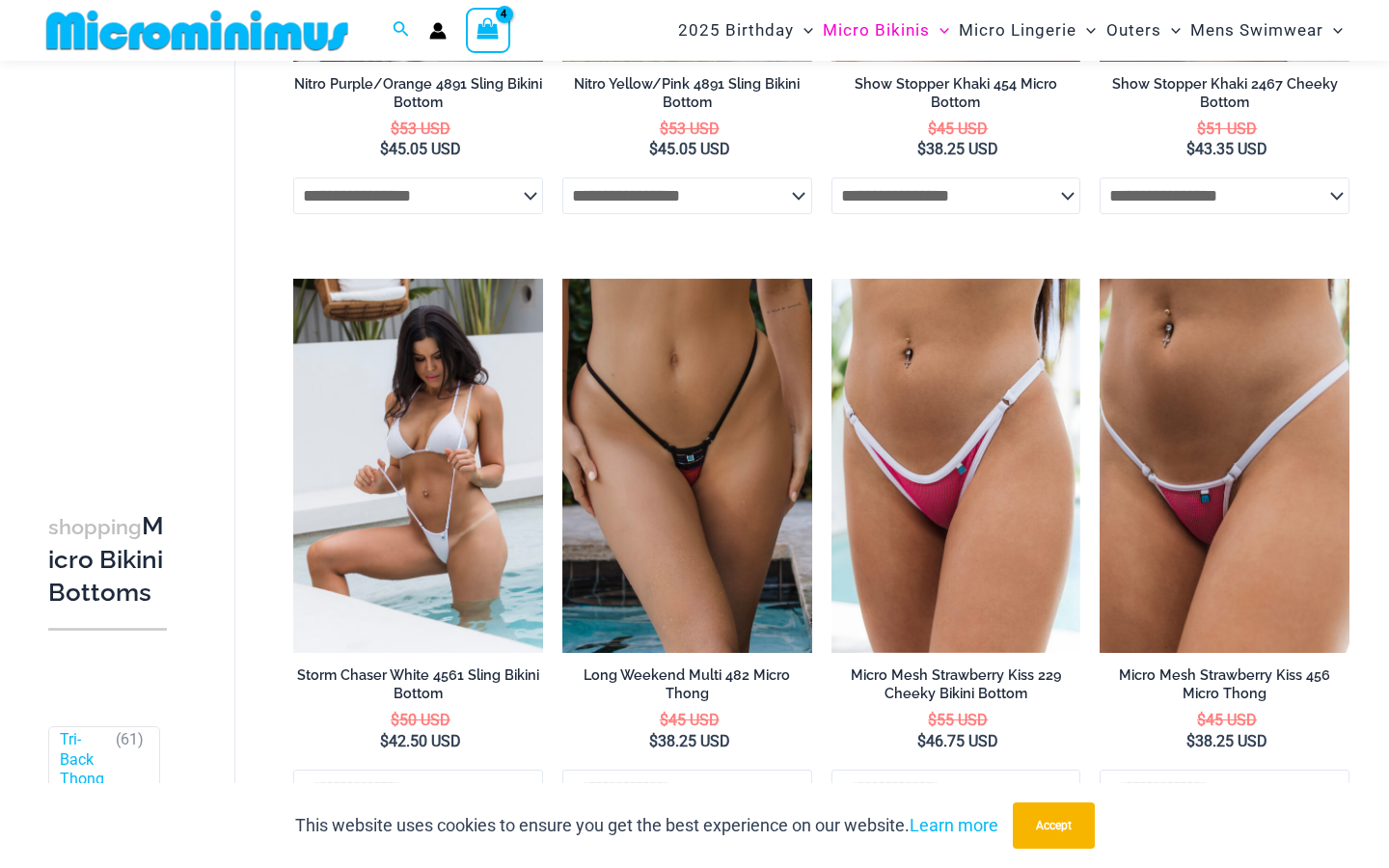 scroll, scrollTop: 554, scrollLeft: 0, axis: vertical 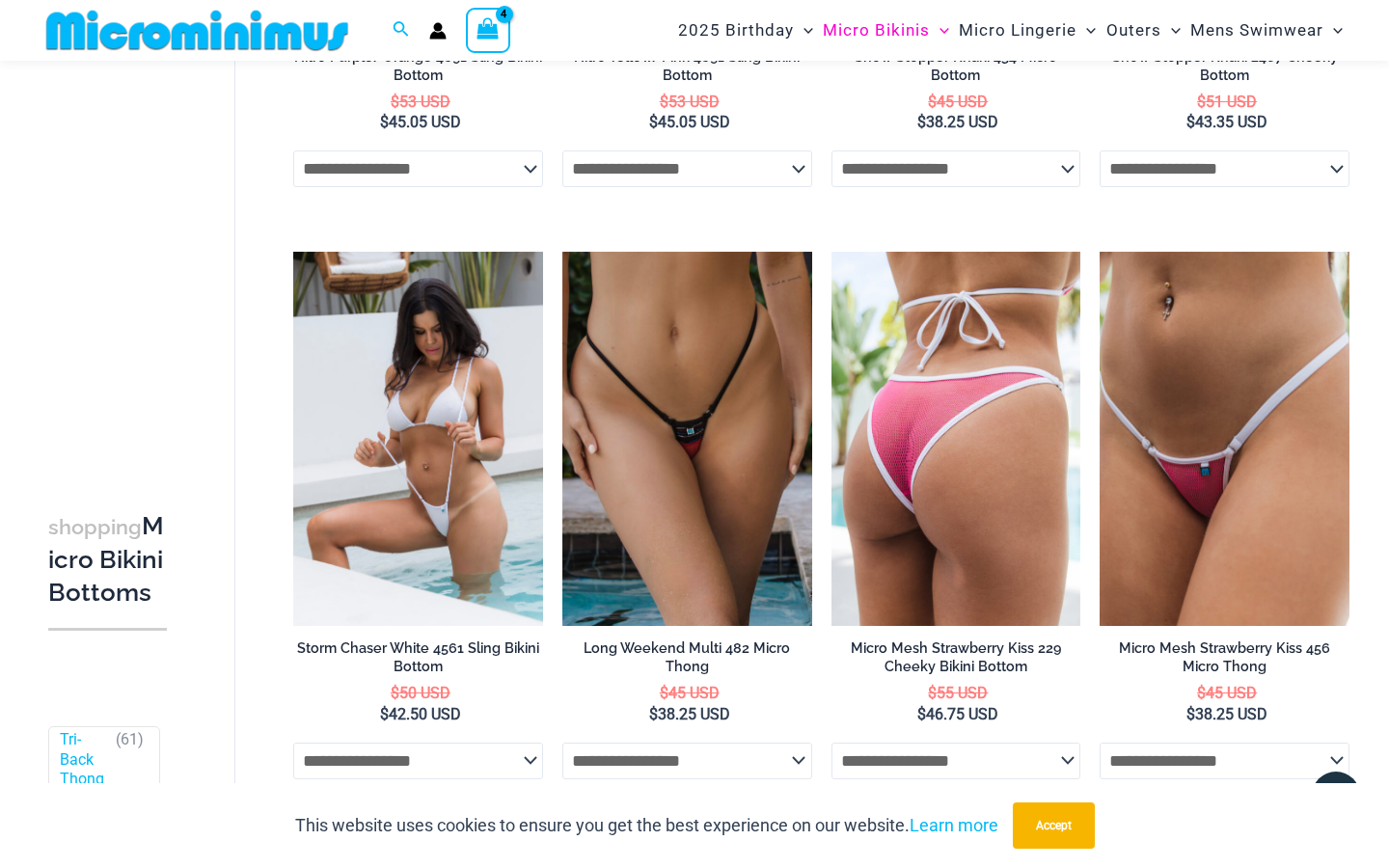 click at bounding box center (956, 439) 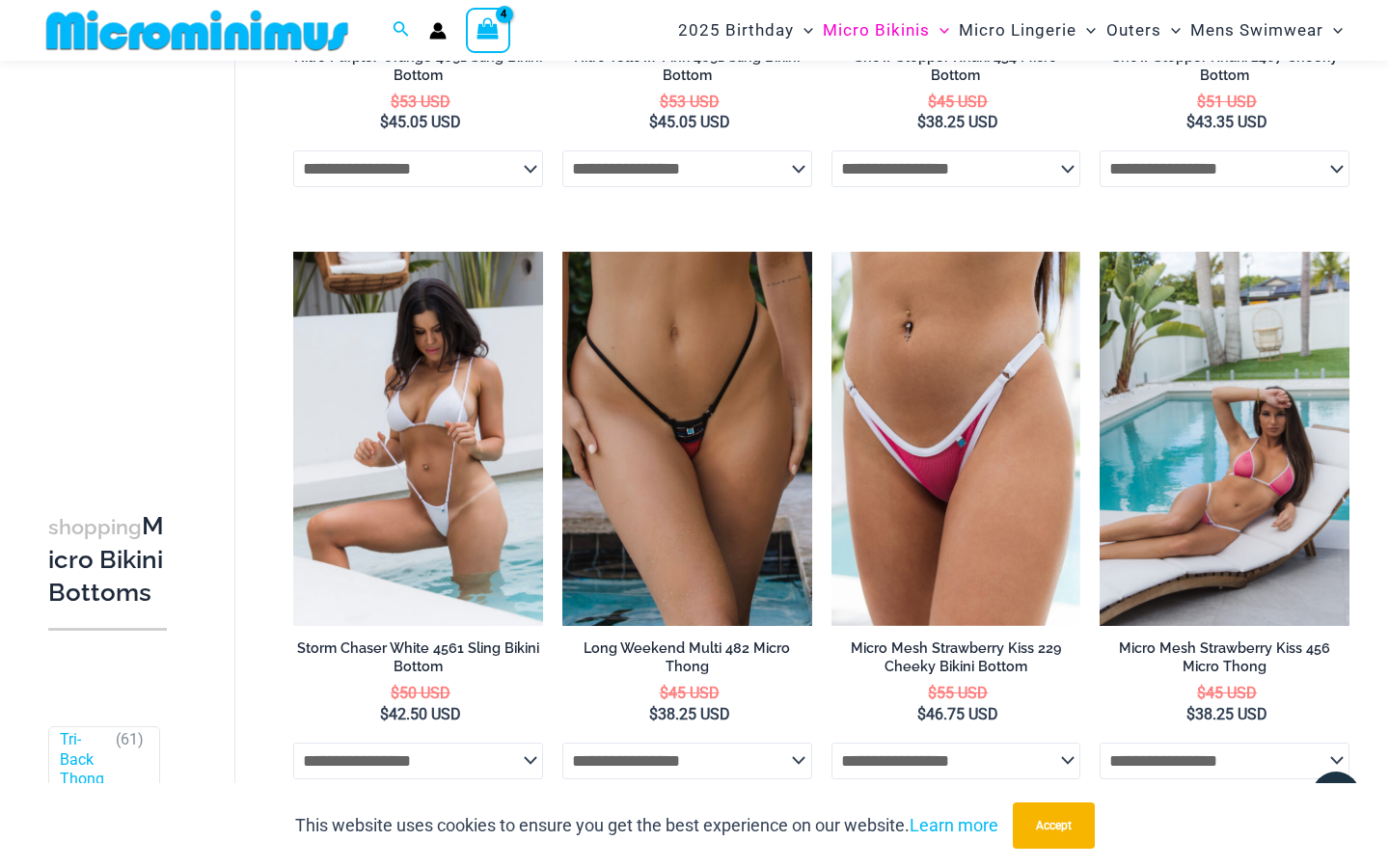click at bounding box center [1224, 439] 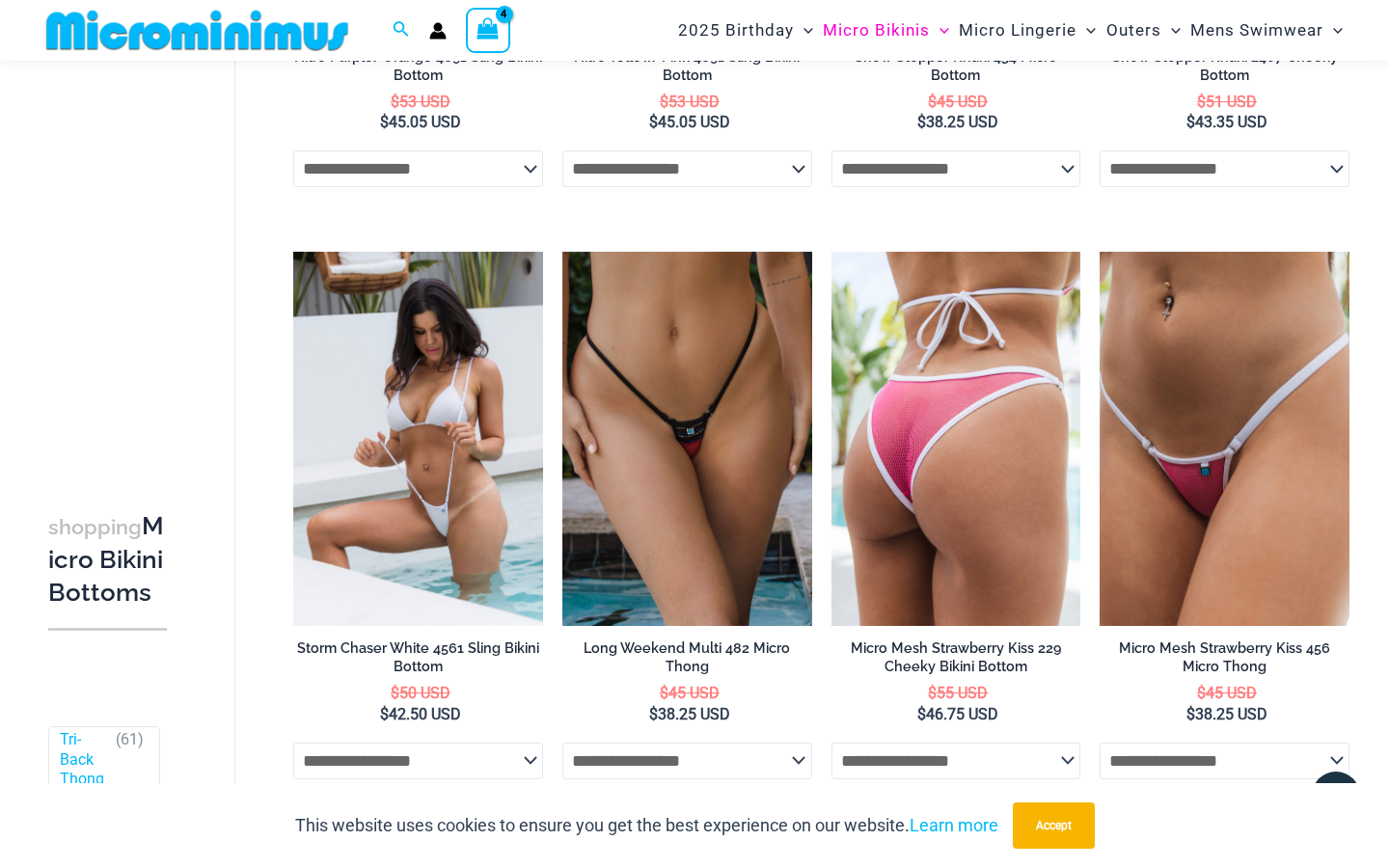 click at bounding box center [956, 439] 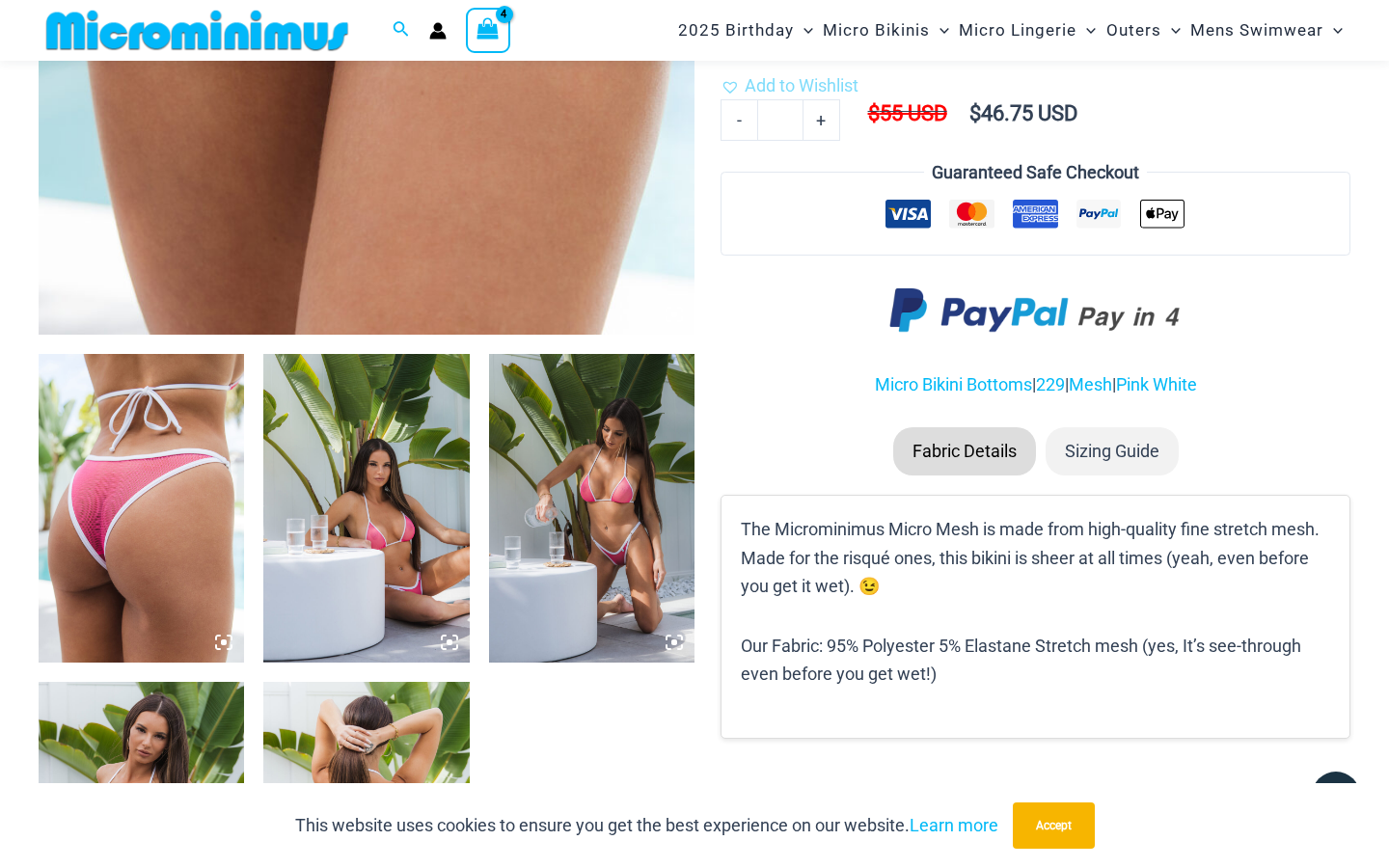 scroll, scrollTop: 416, scrollLeft: 0, axis: vertical 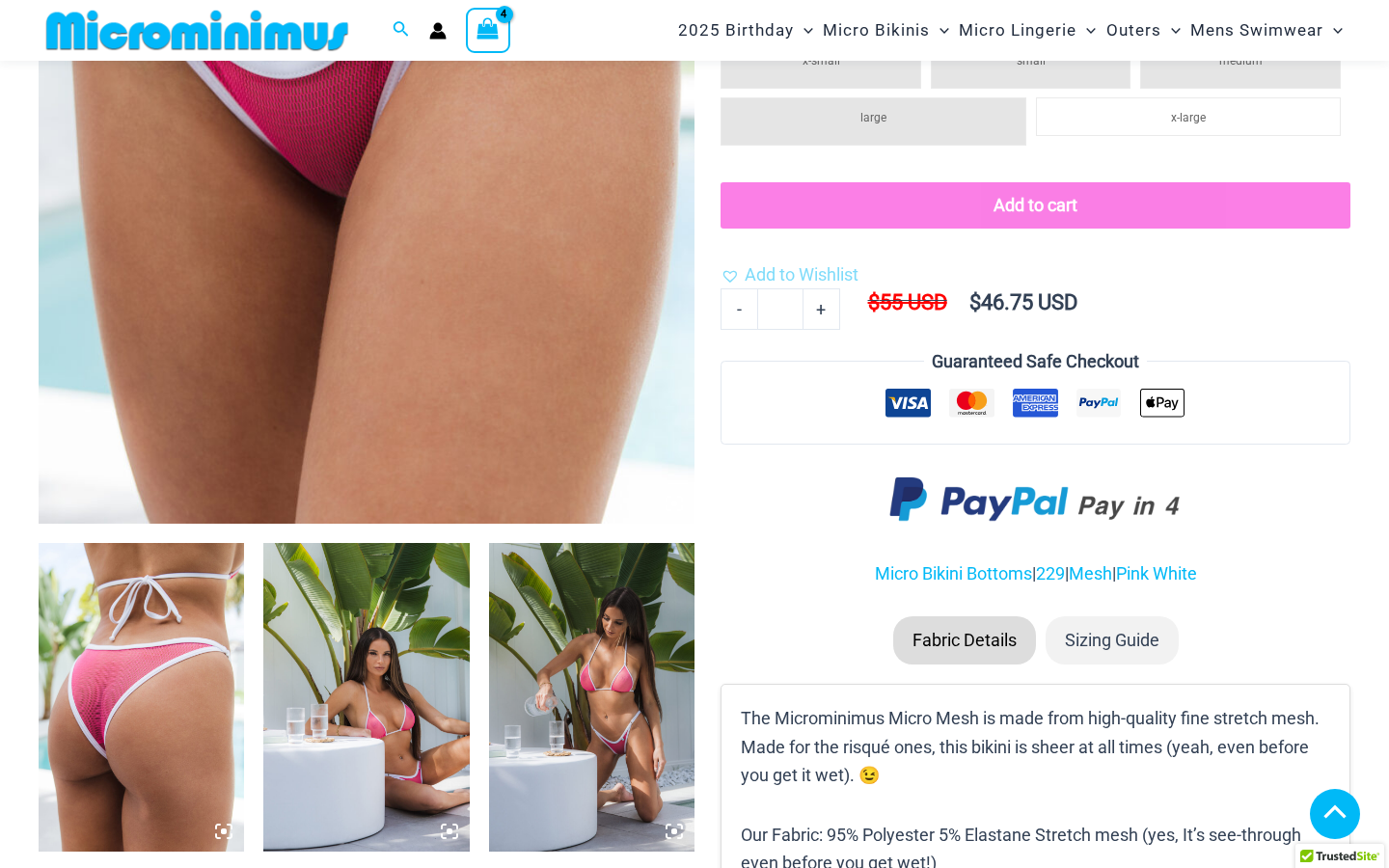 click on "Sizing Guide" at bounding box center (1112, 640) 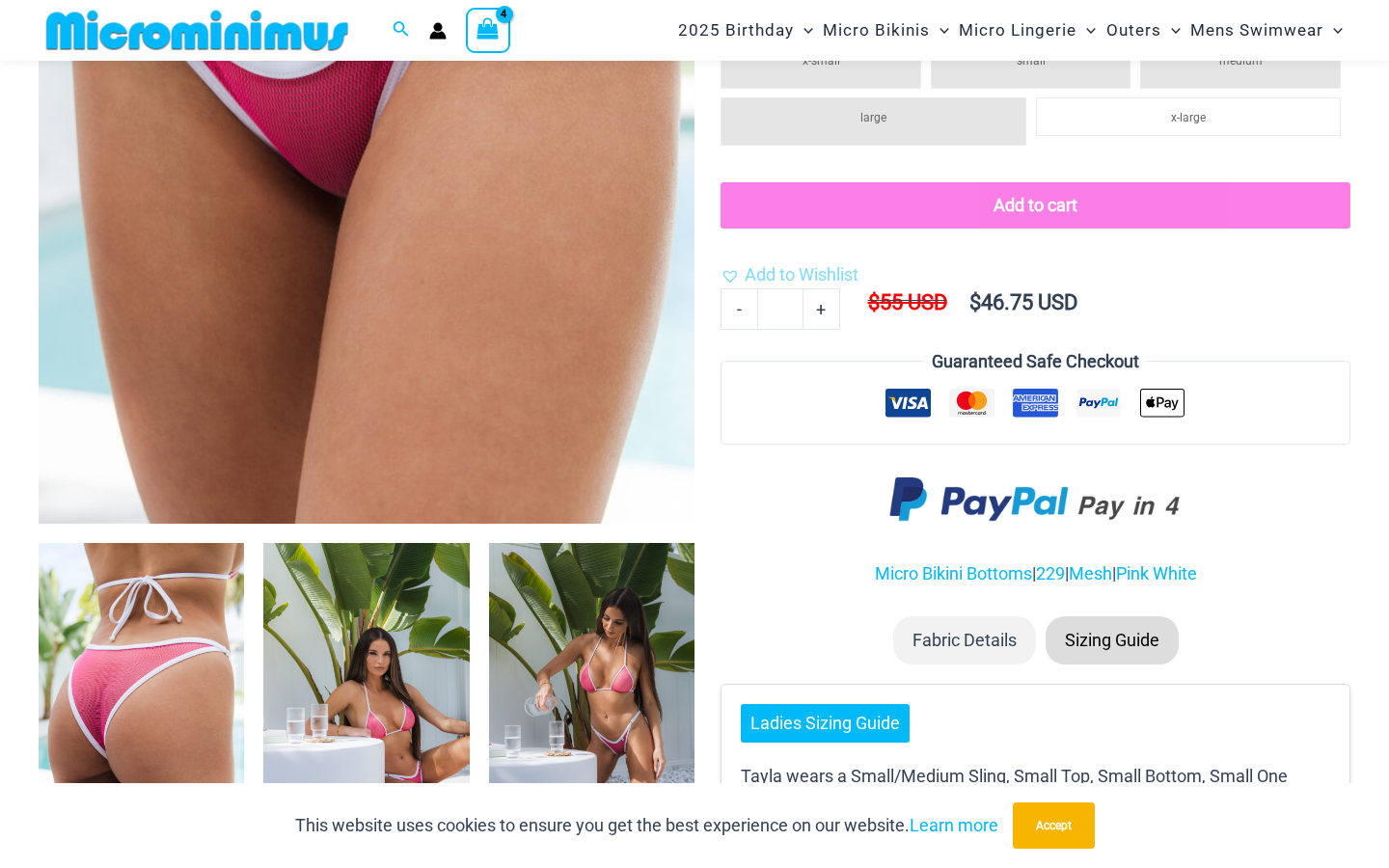 click on "Sizing Guide" at bounding box center [1112, 640] 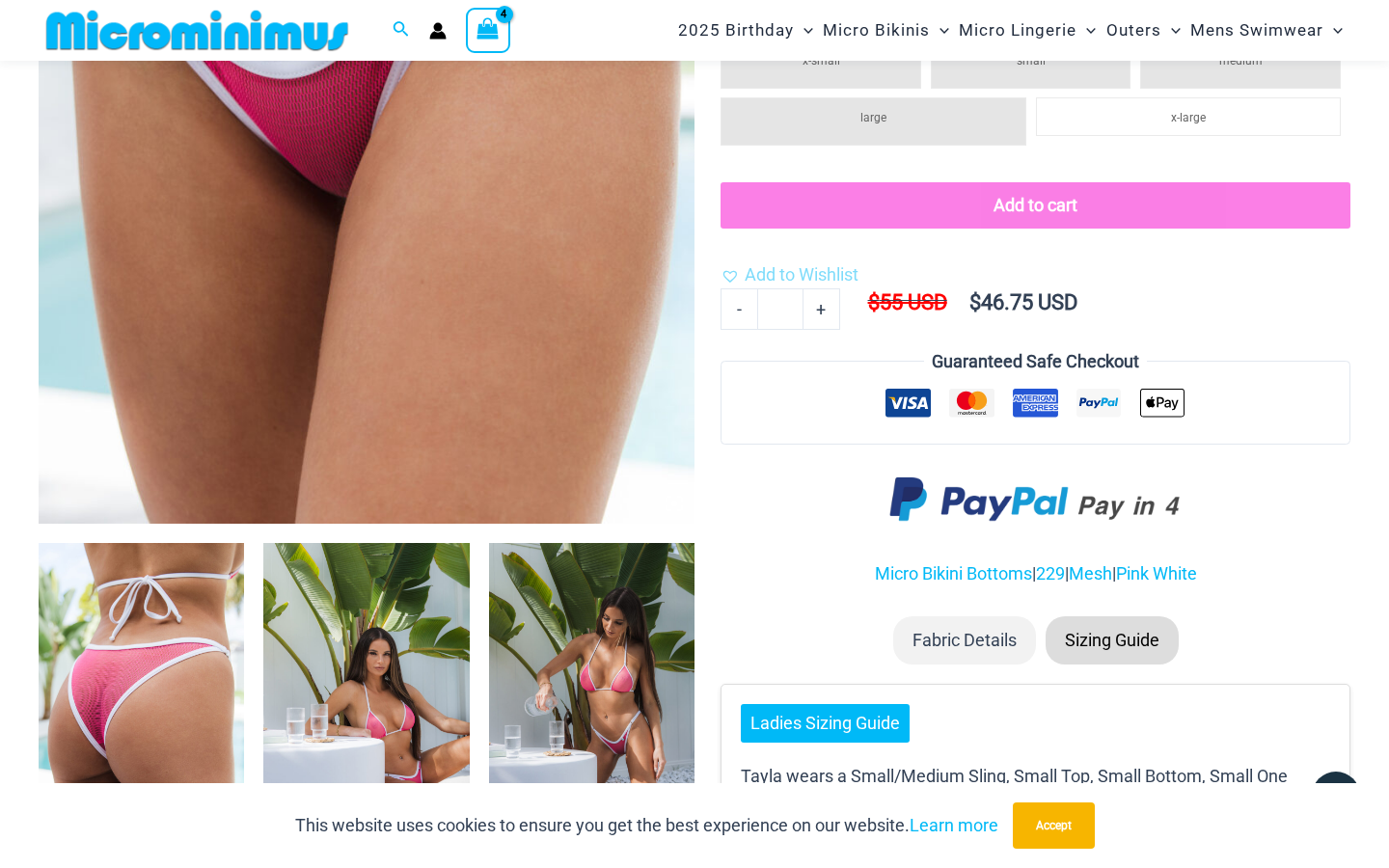 click on "Sizing Guide" at bounding box center (1112, 640) 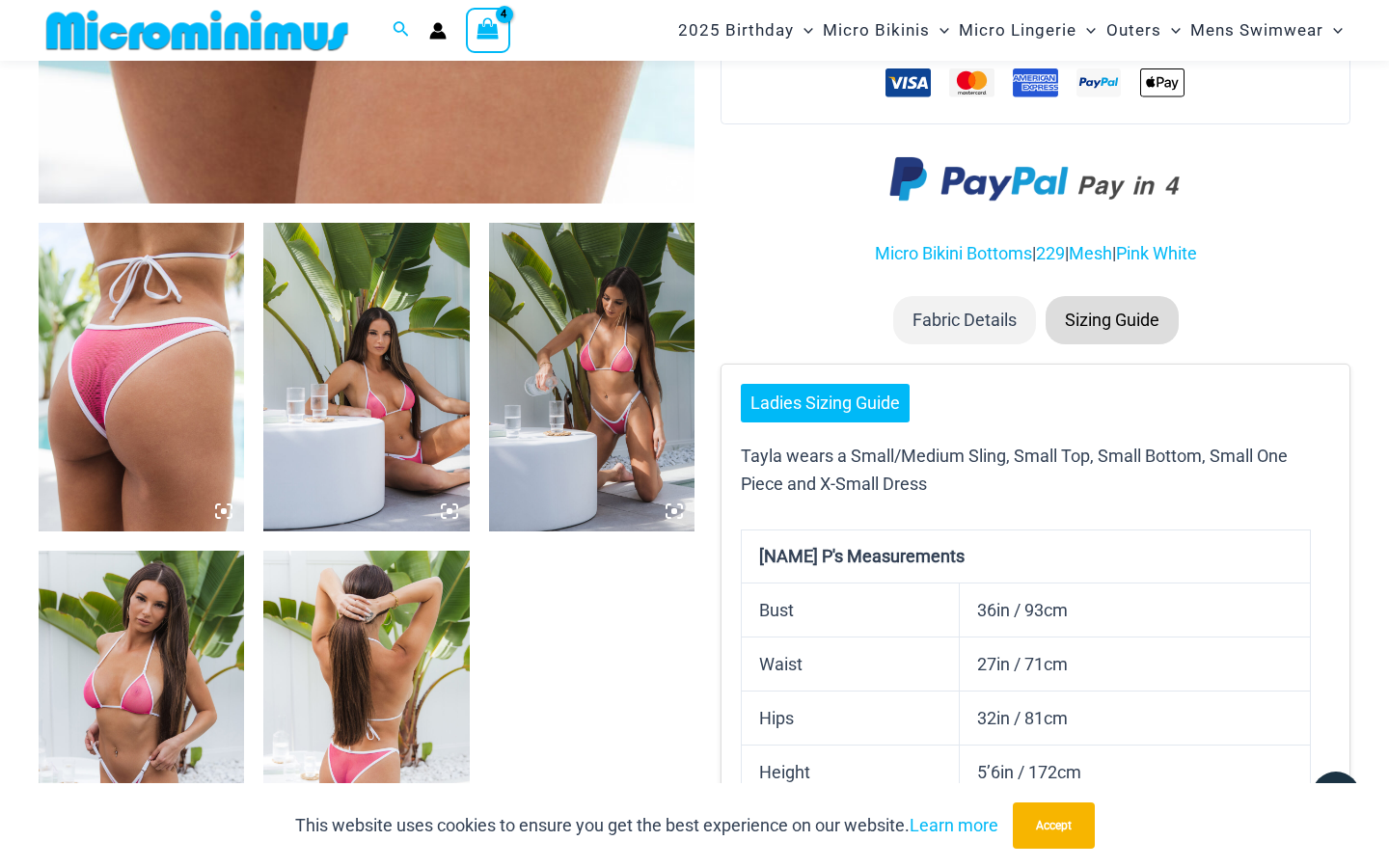 scroll, scrollTop: 951, scrollLeft: 0, axis: vertical 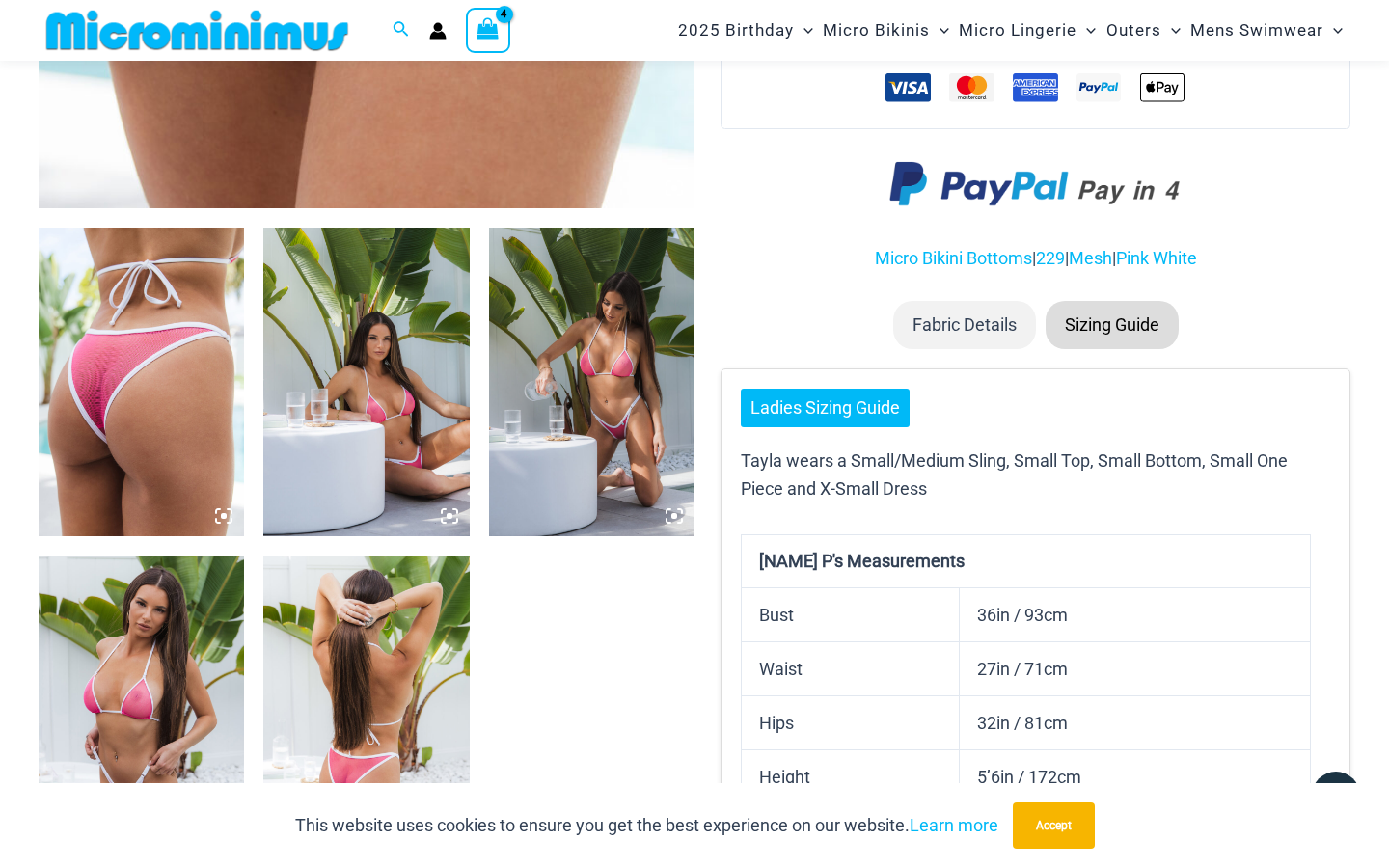 click on "Sizing Guide" at bounding box center (1112, 325) 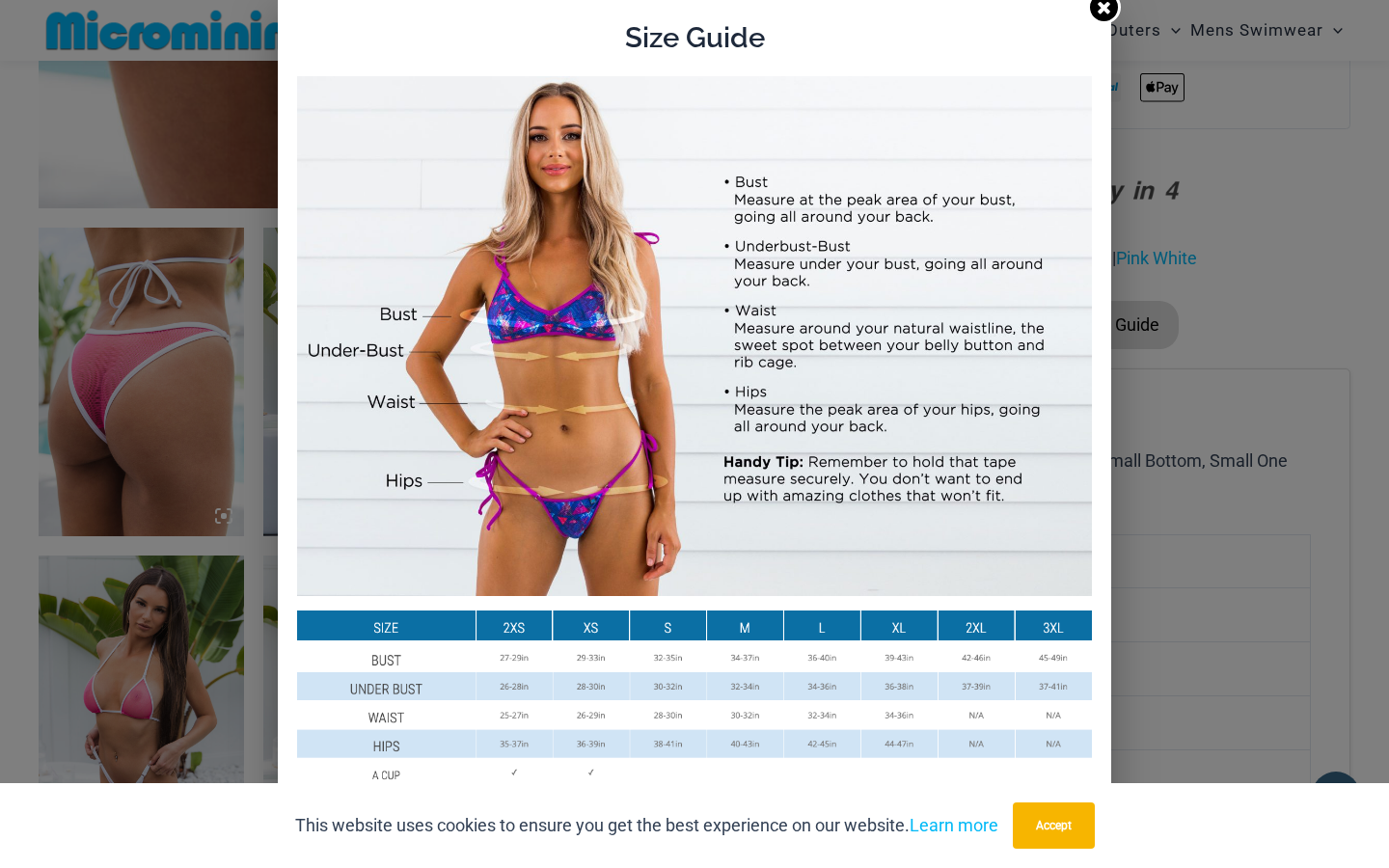 scroll, scrollTop: 0, scrollLeft: 0, axis: both 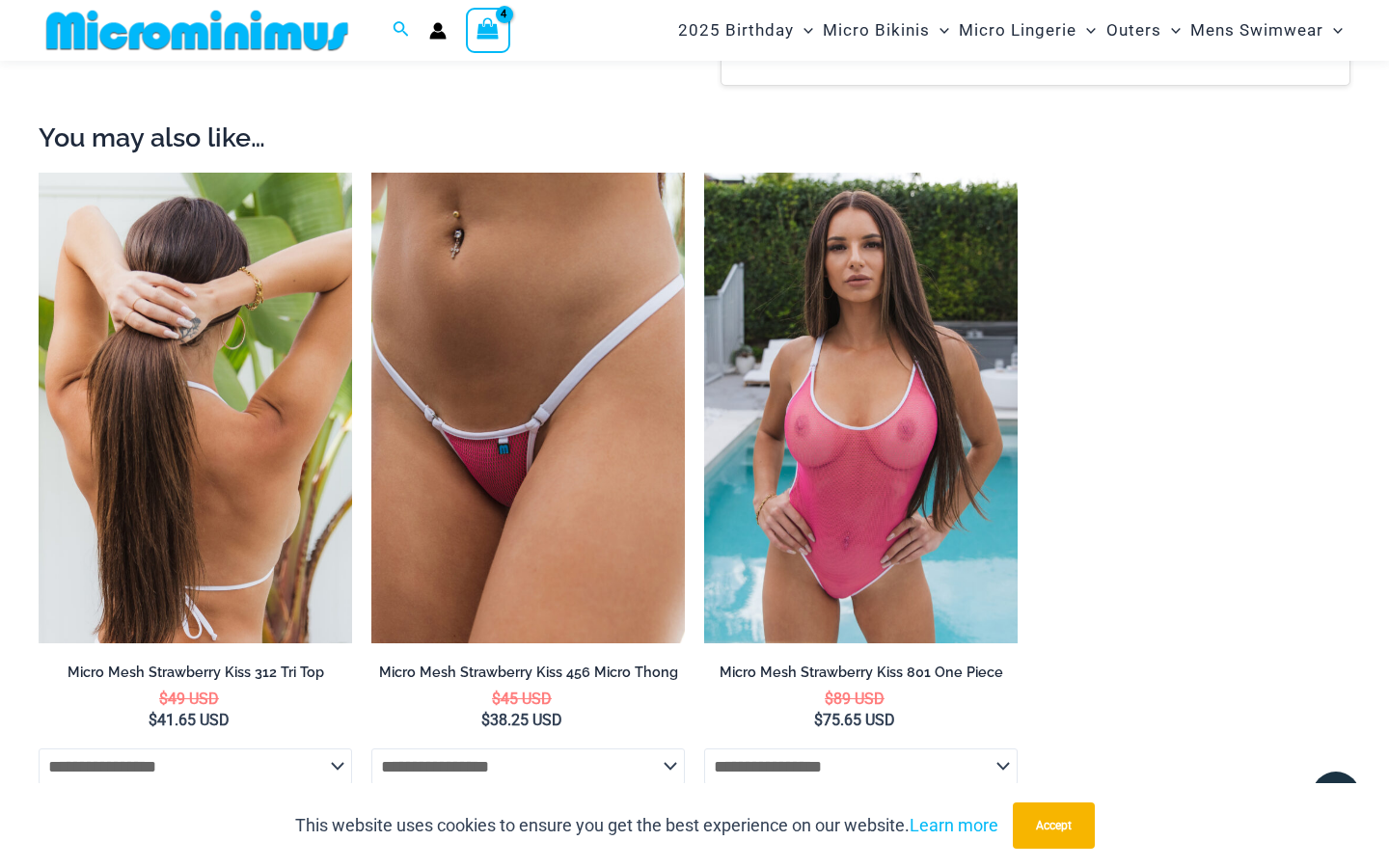 click at bounding box center [195, 408] 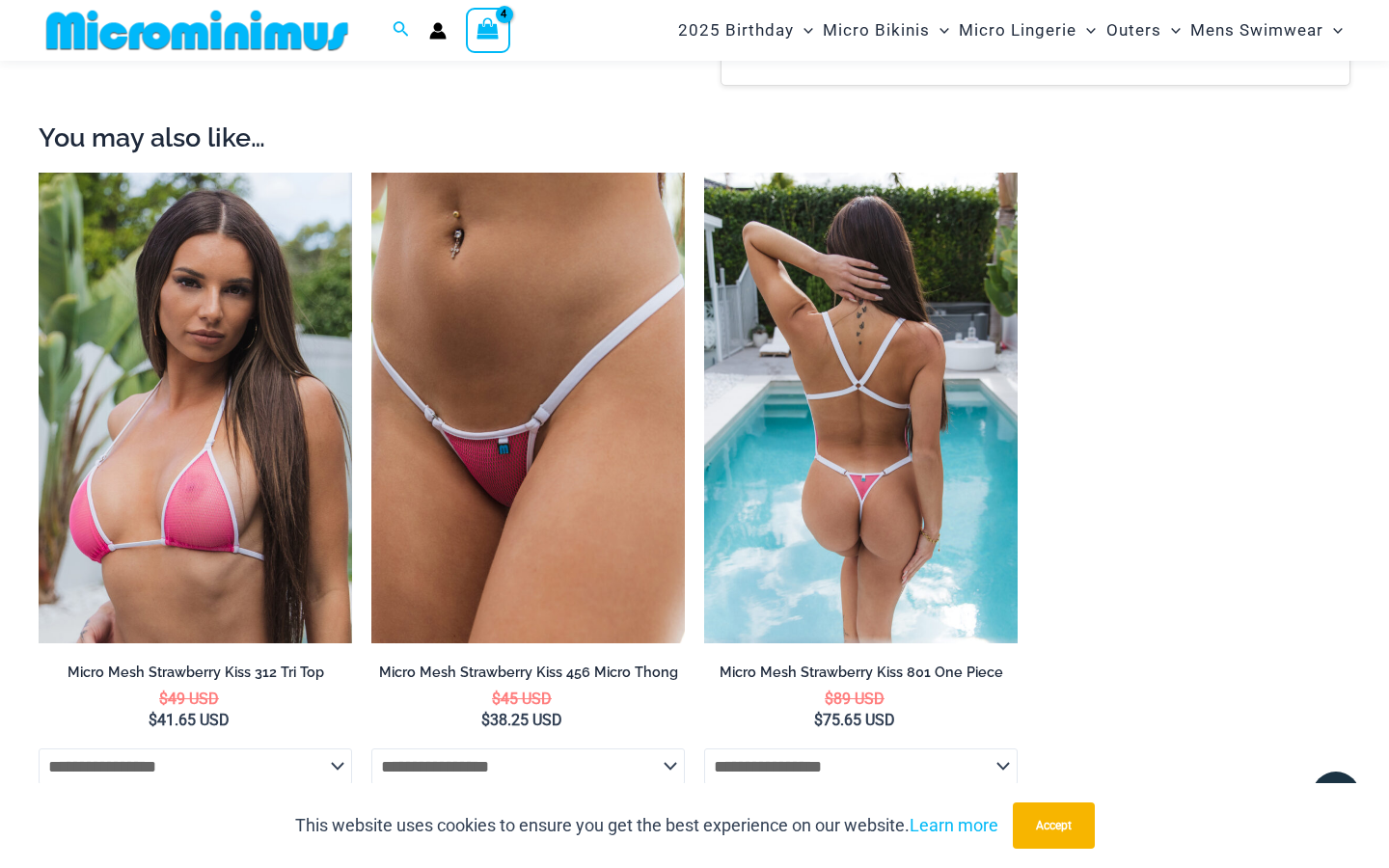 click at bounding box center [860, 408] 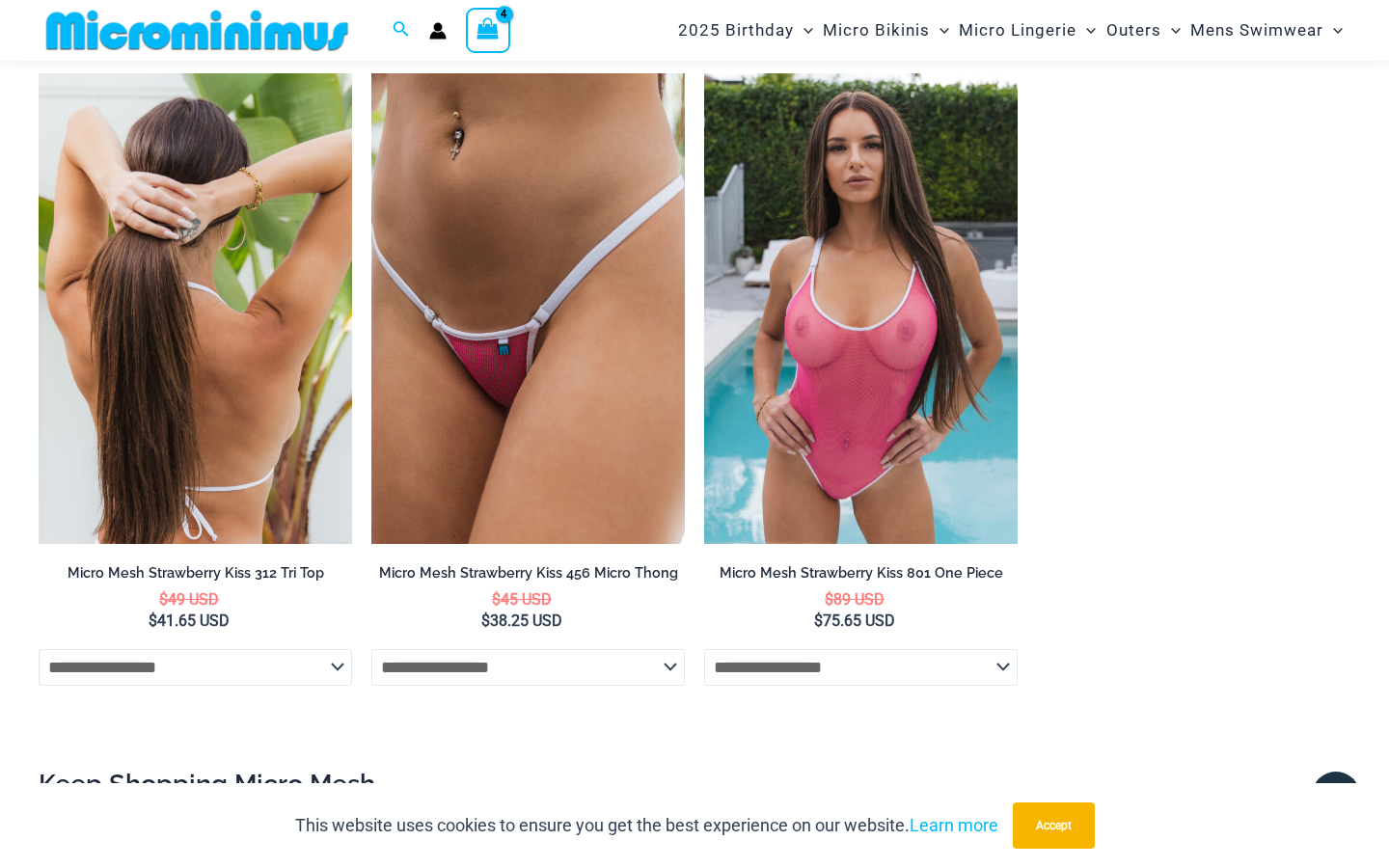 scroll, scrollTop: 664, scrollLeft: 0, axis: vertical 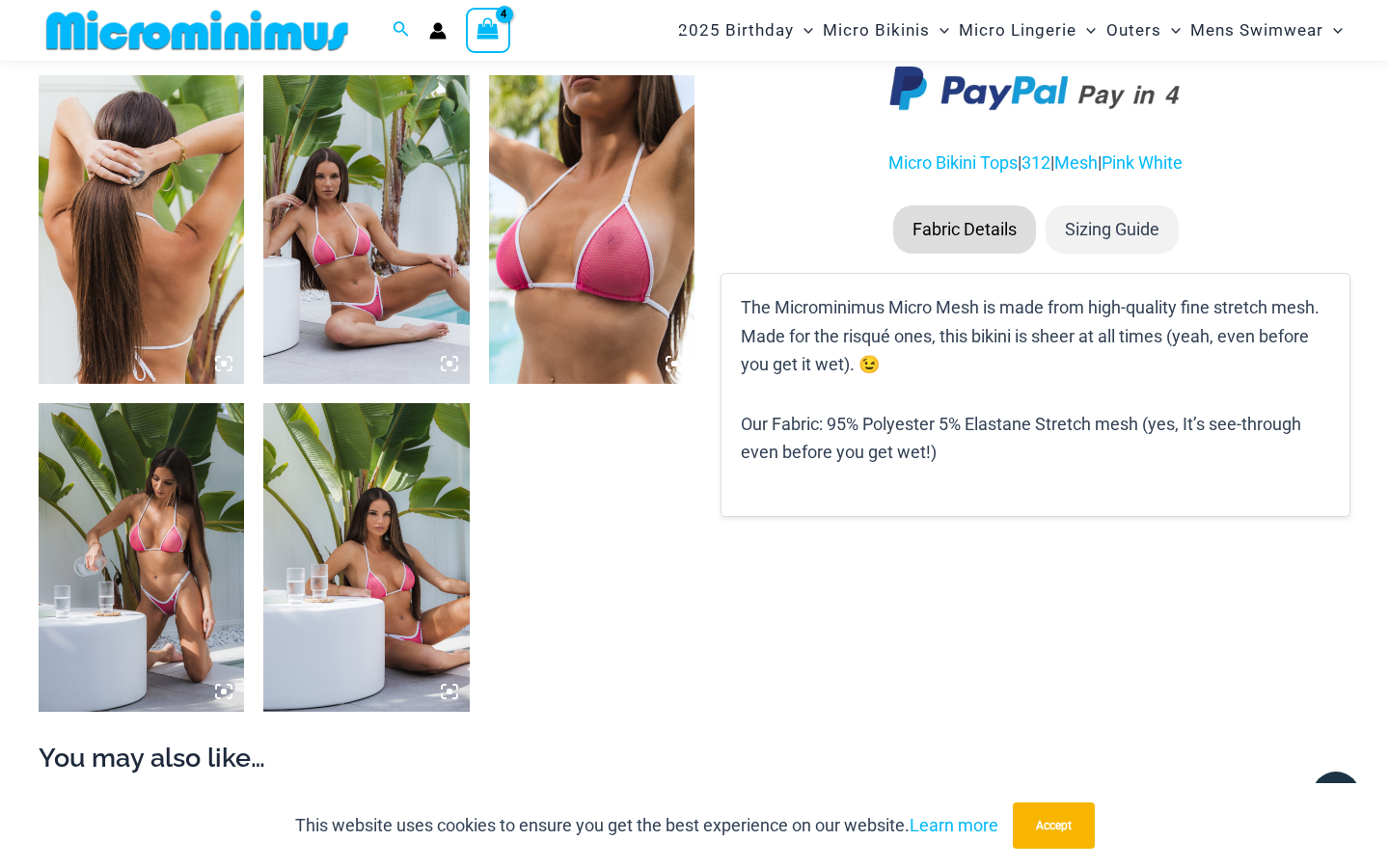 click at bounding box center [366, 230] 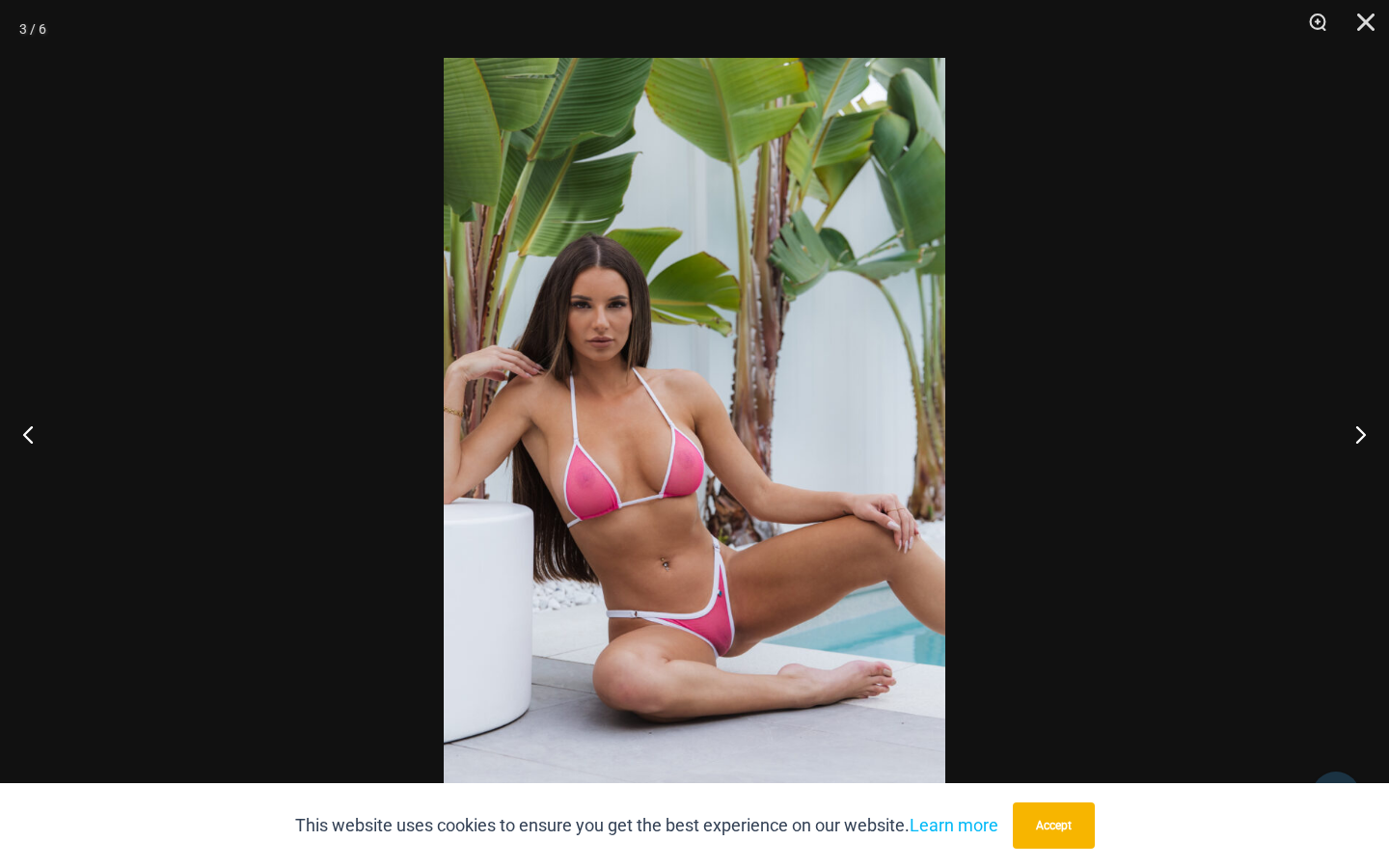 click at bounding box center [694, 434] 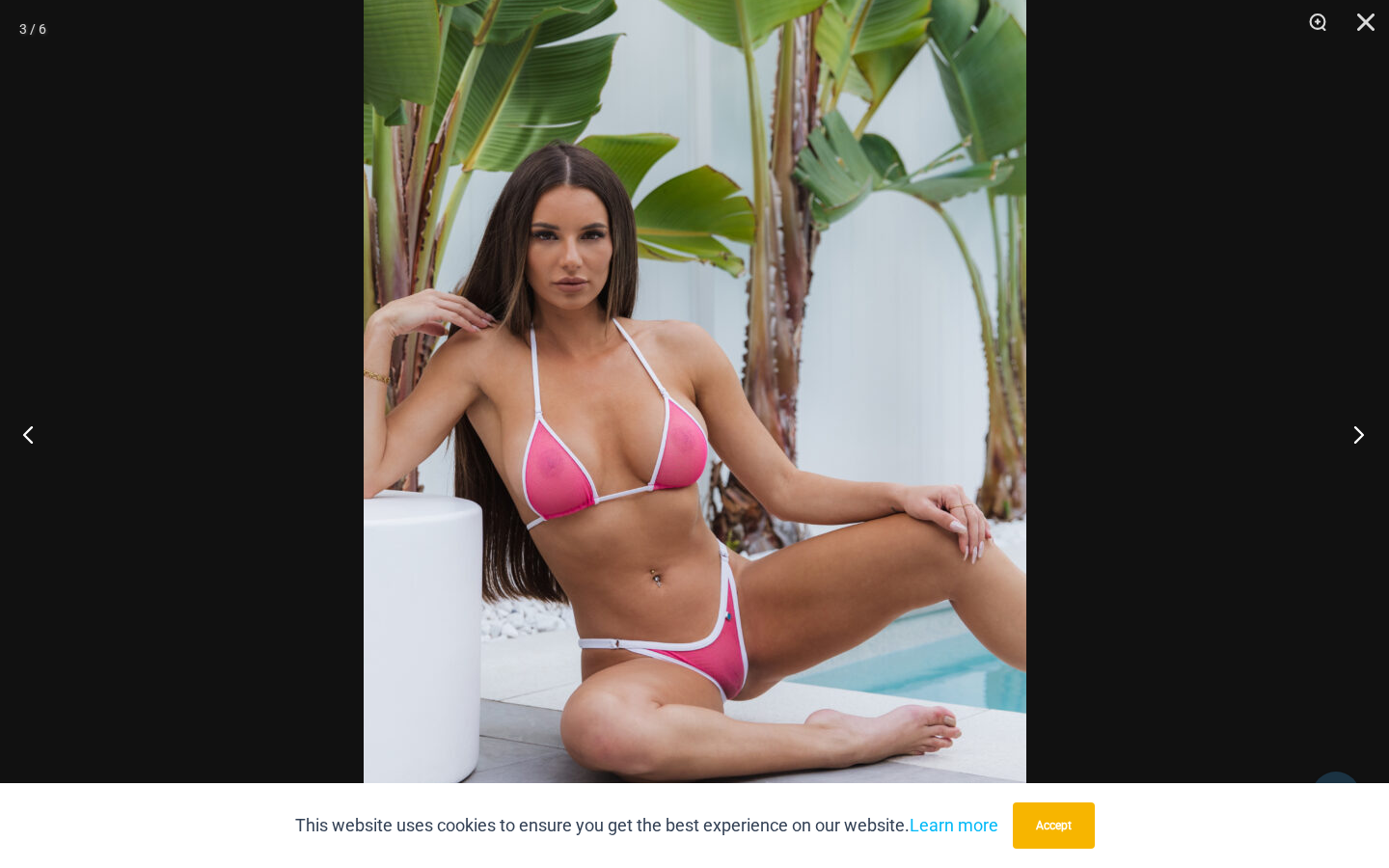 click at bounding box center [1352, 434] 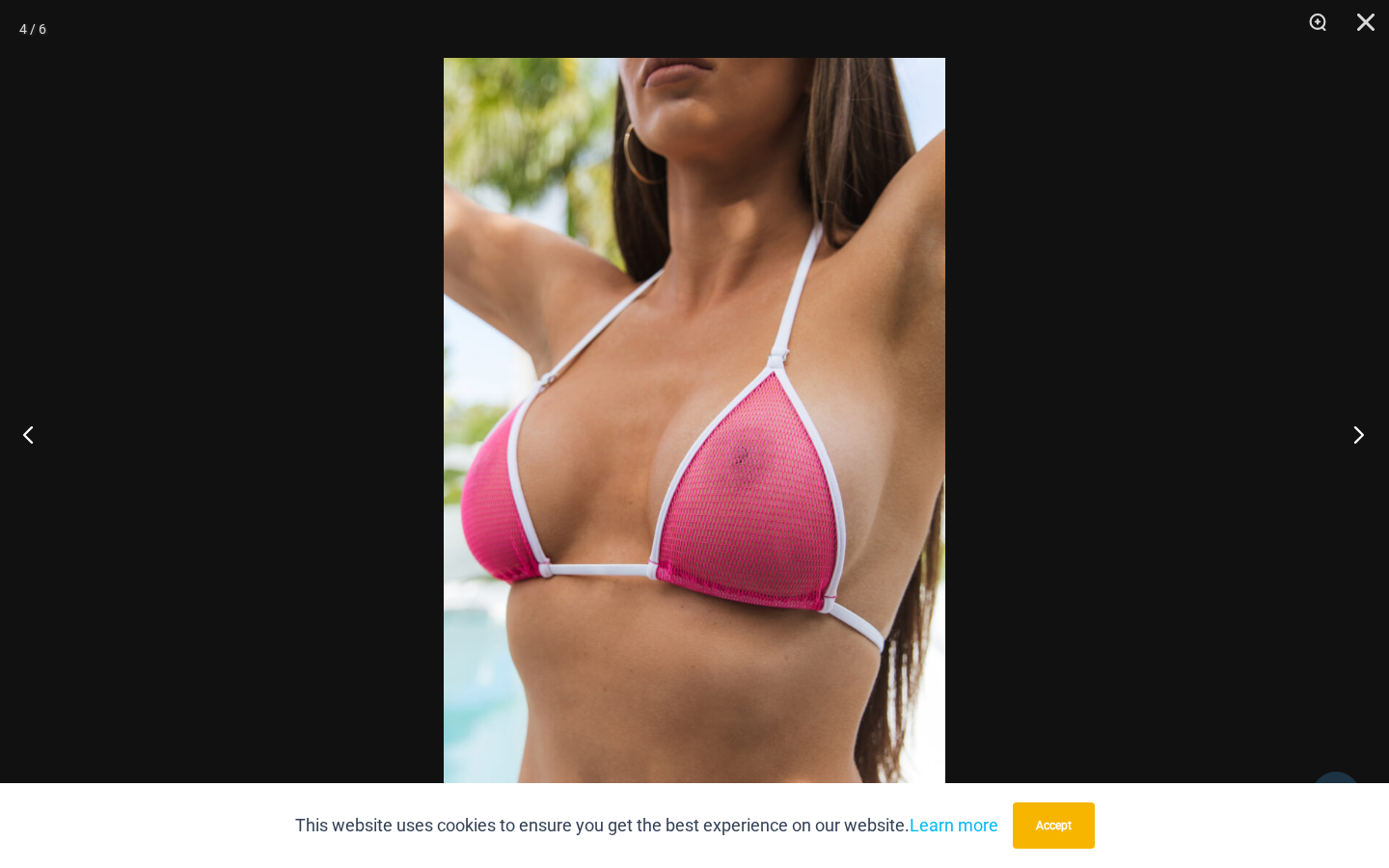 click at bounding box center (1352, 434) 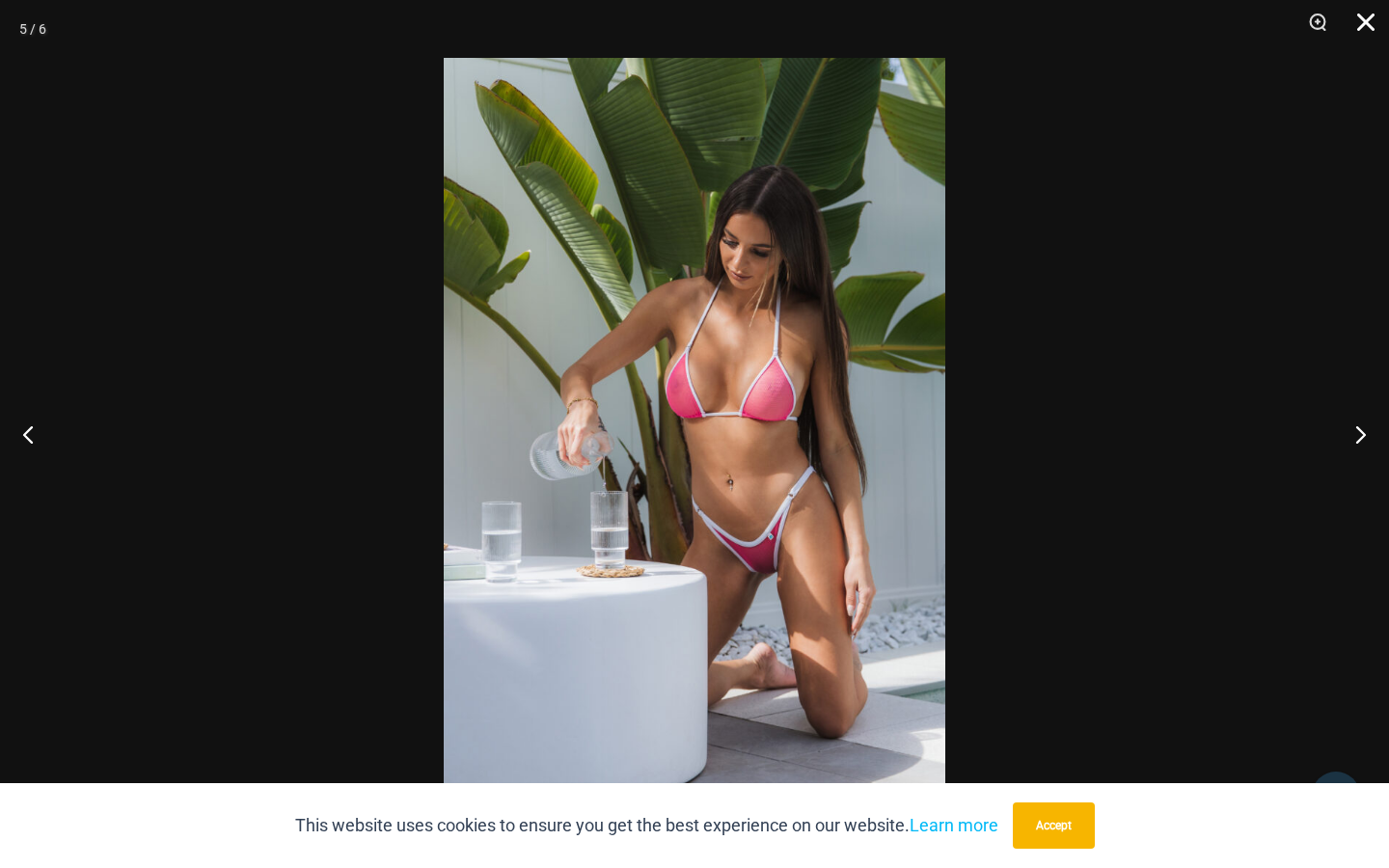click at bounding box center [1359, 29] 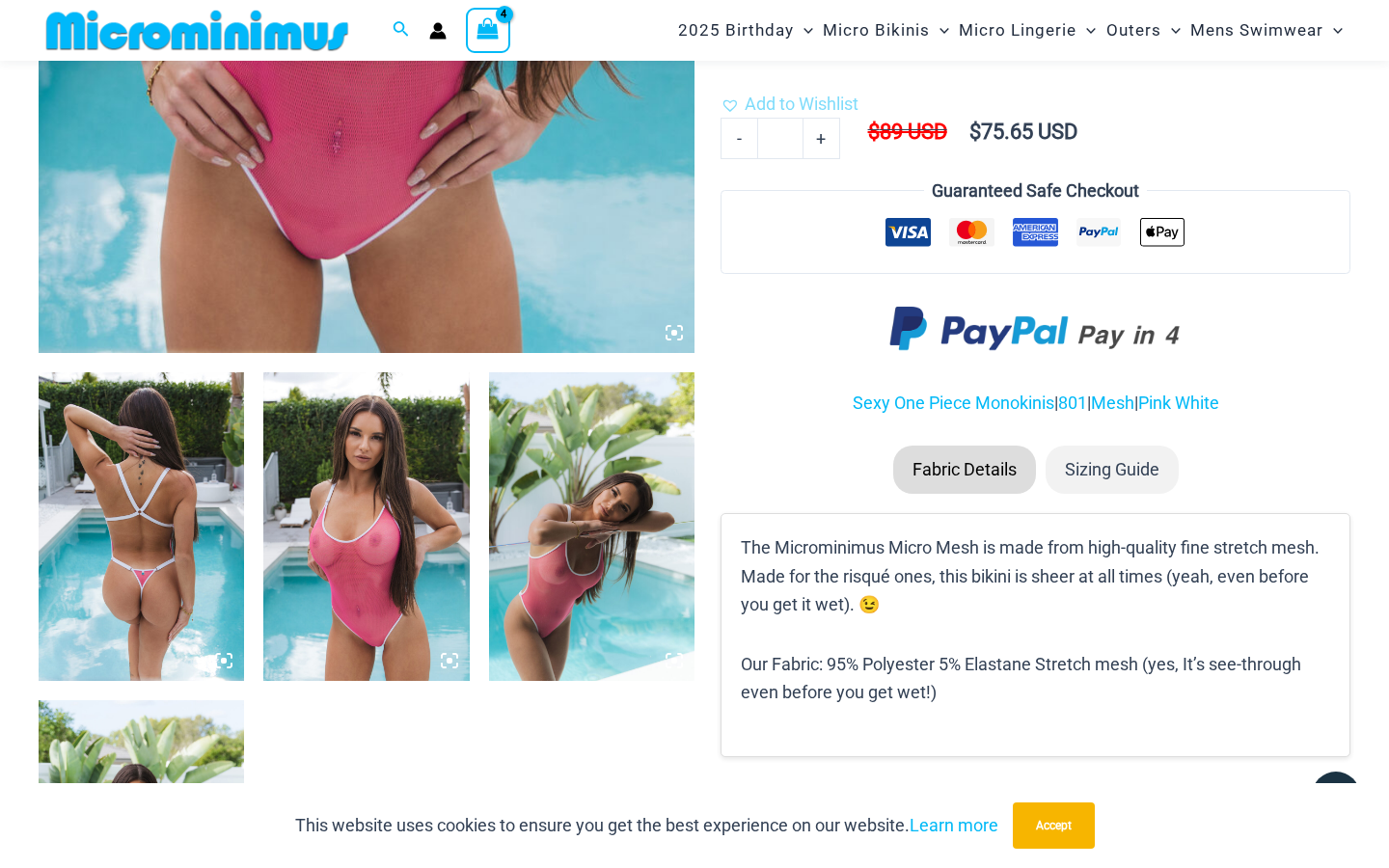 scroll, scrollTop: 810, scrollLeft: 0, axis: vertical 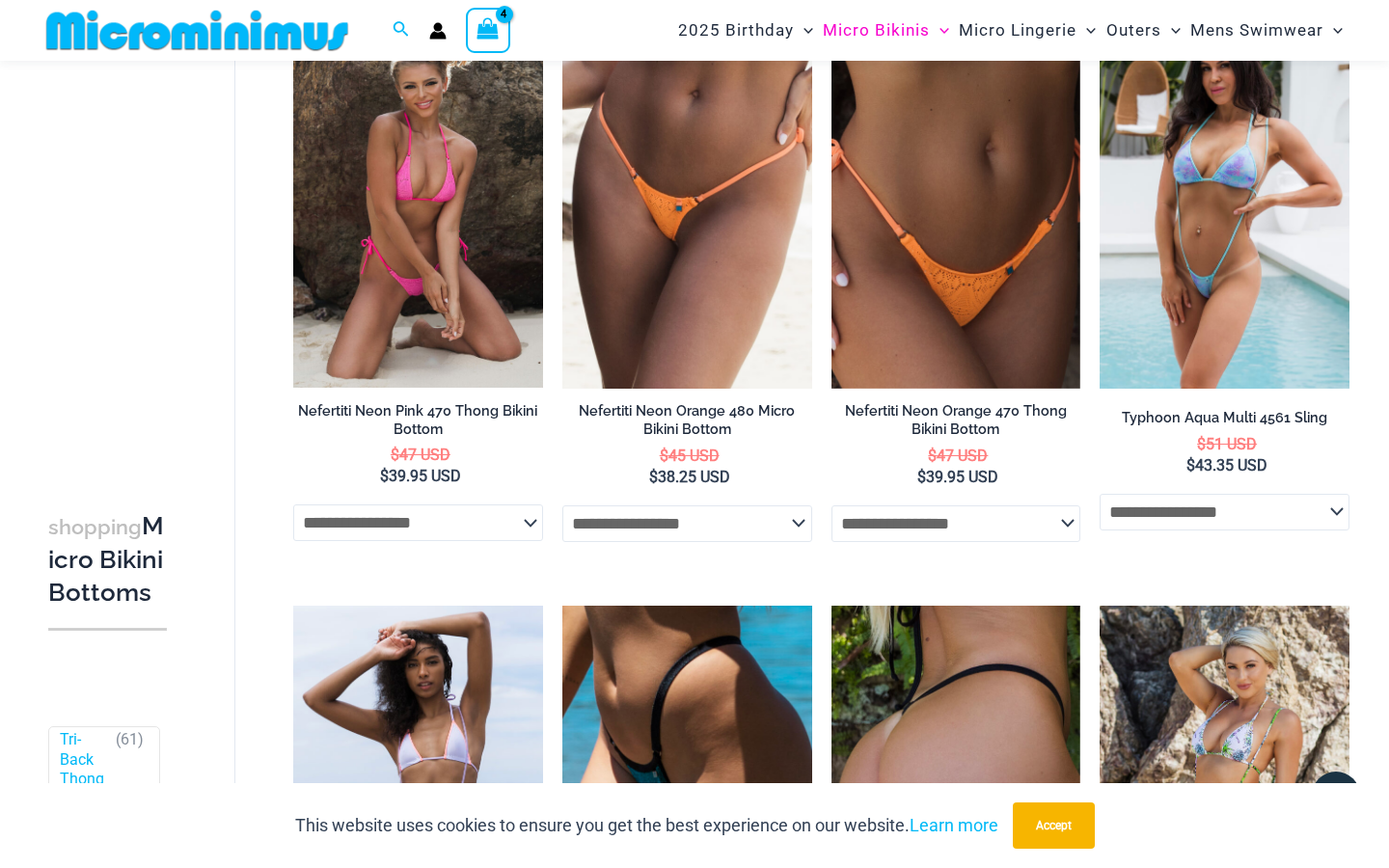 click at bounding box center [418, 202] 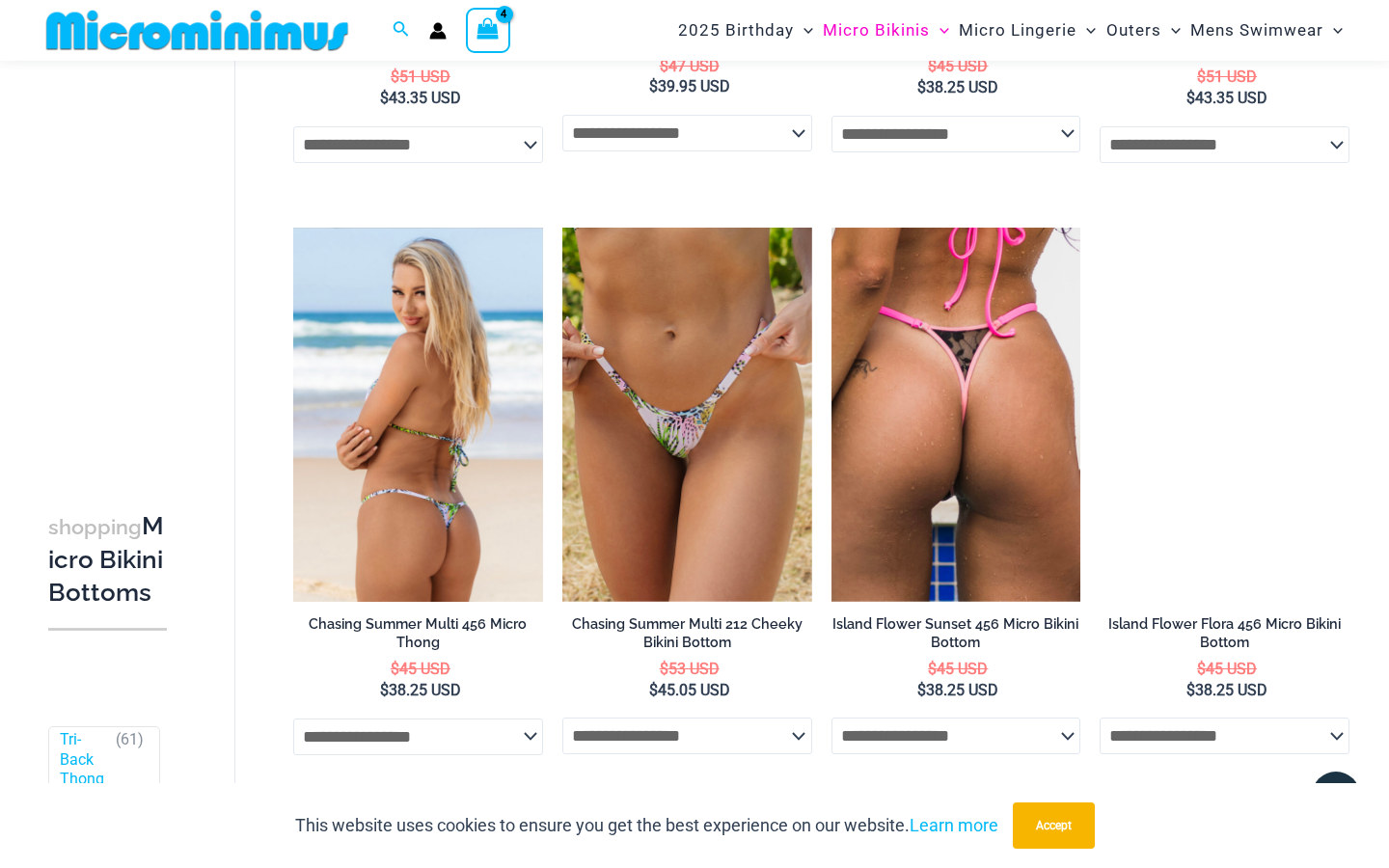 scroll, scrollTop: 2946, scrollLeft: 0, axis: vertical 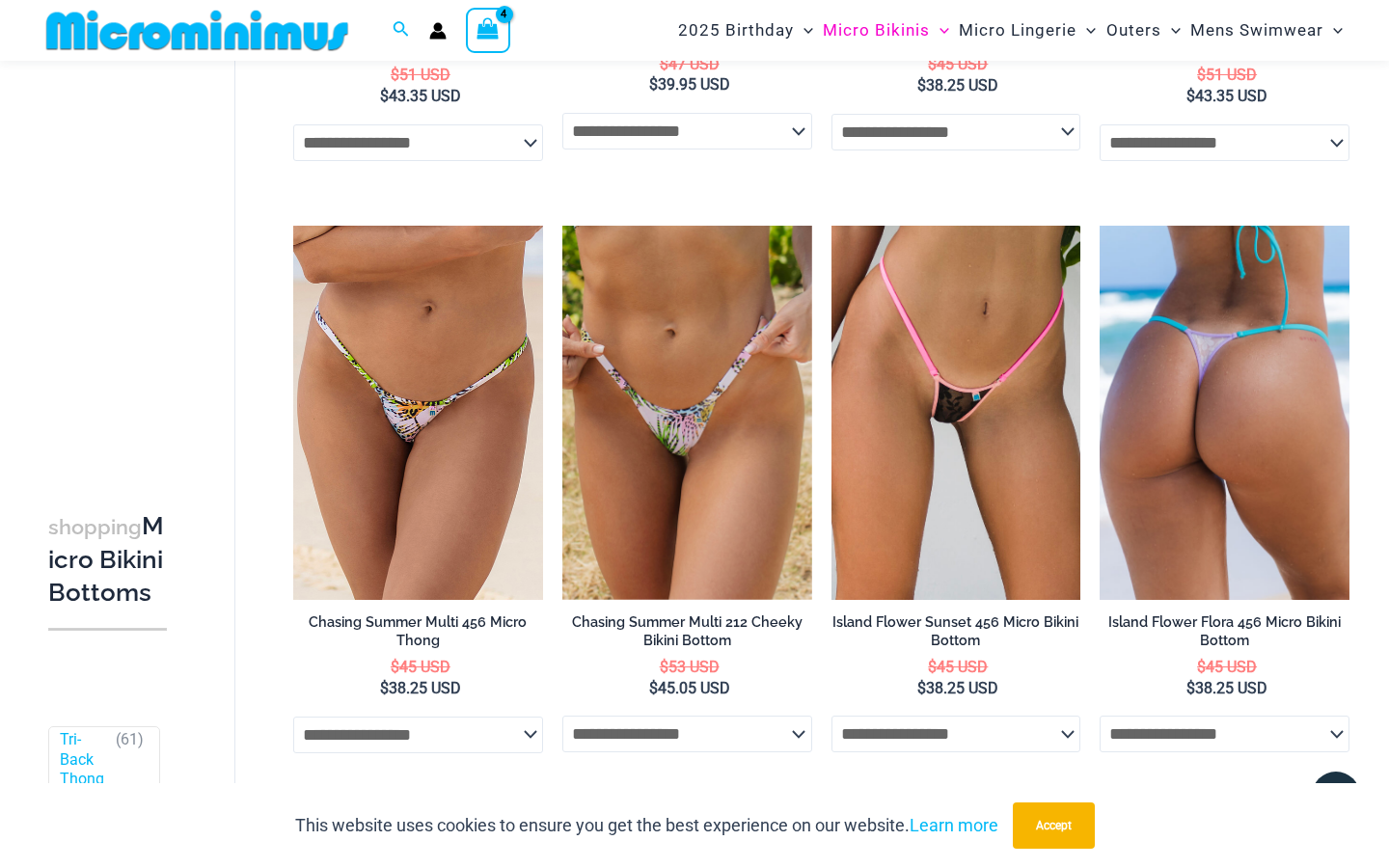 click at bounding box center (956, 413) 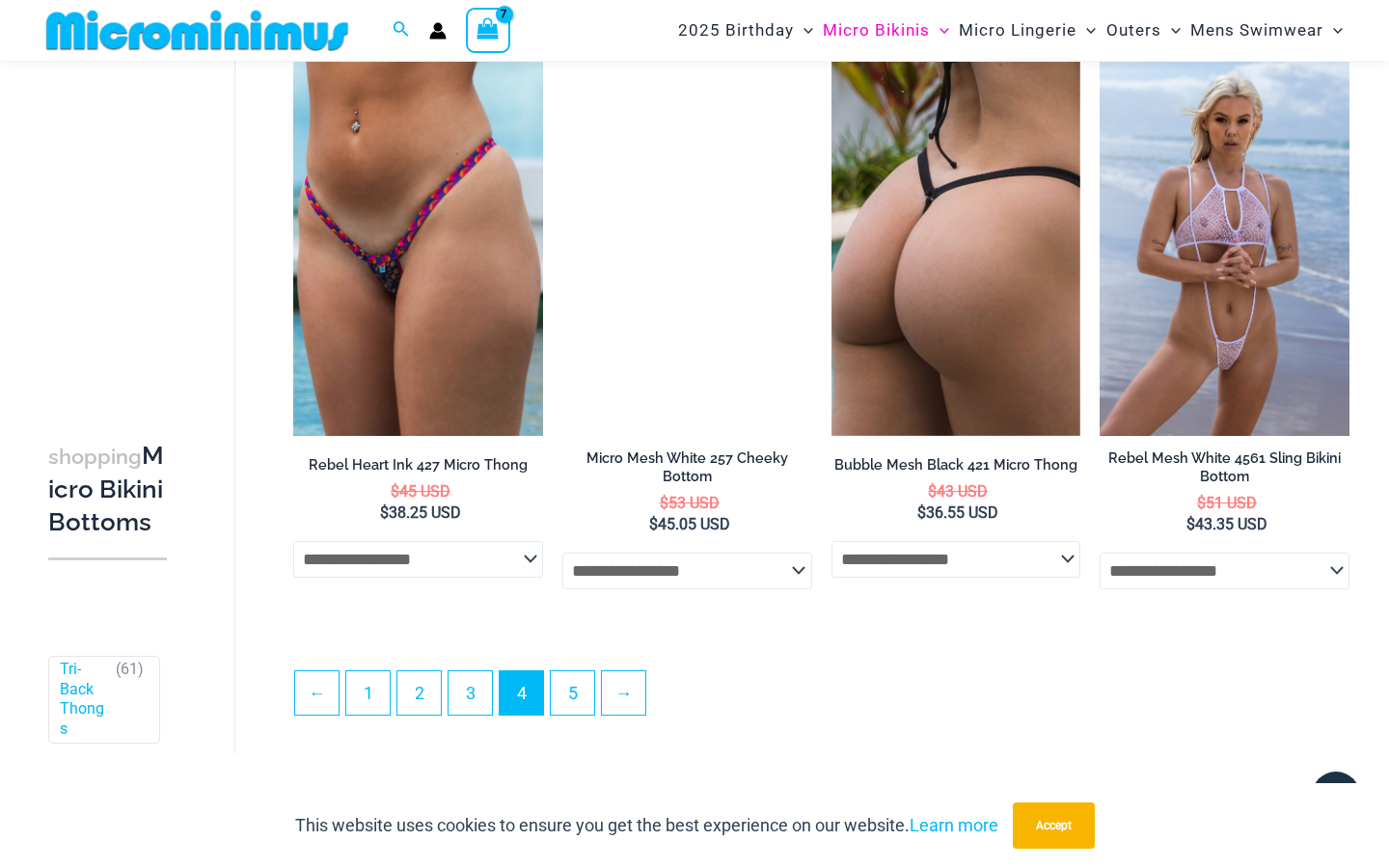 scroll, scrollTop: 4297, scrollLeft: 0, axis: vertical 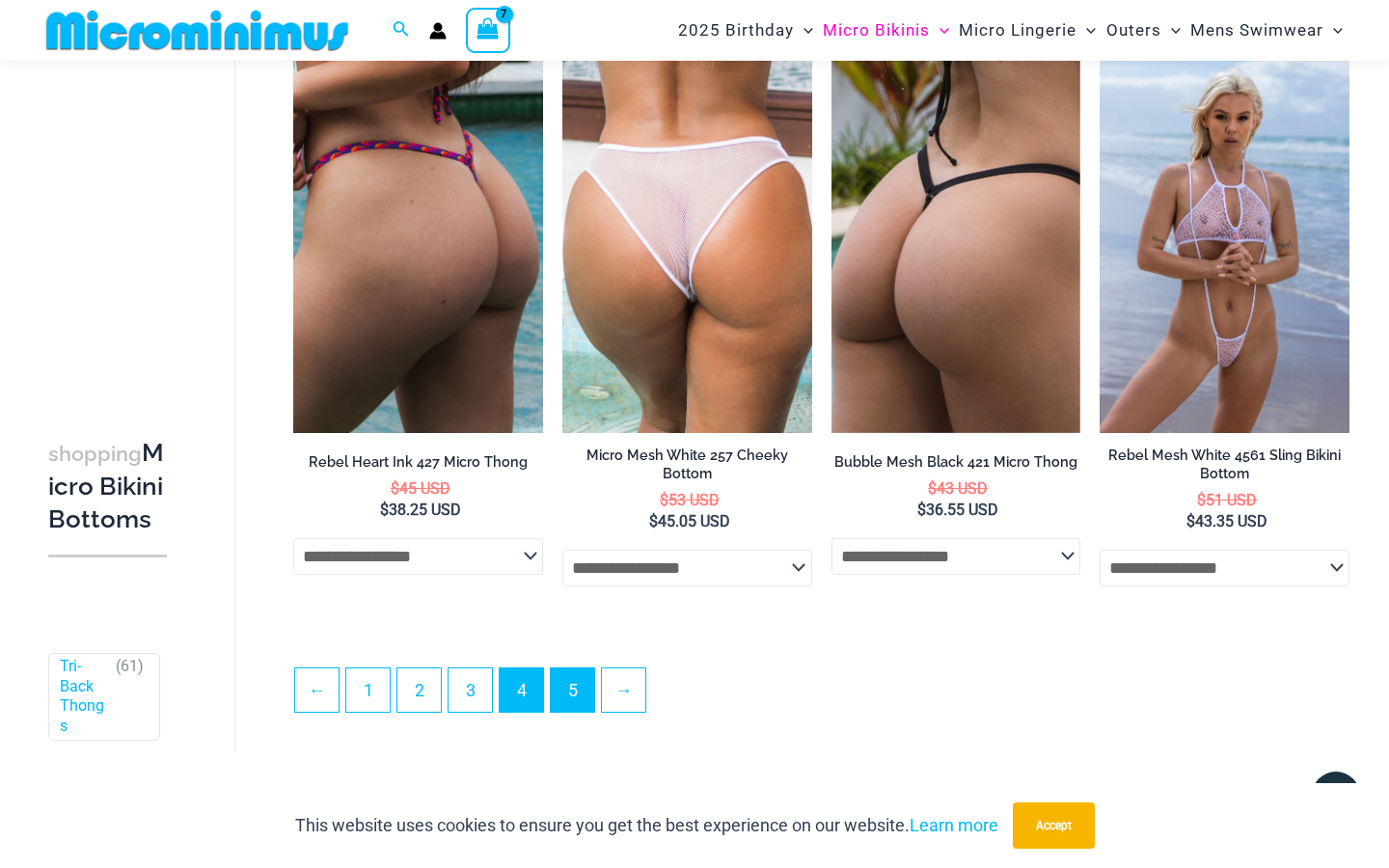 click on "5" at bounding box center [572, 690] 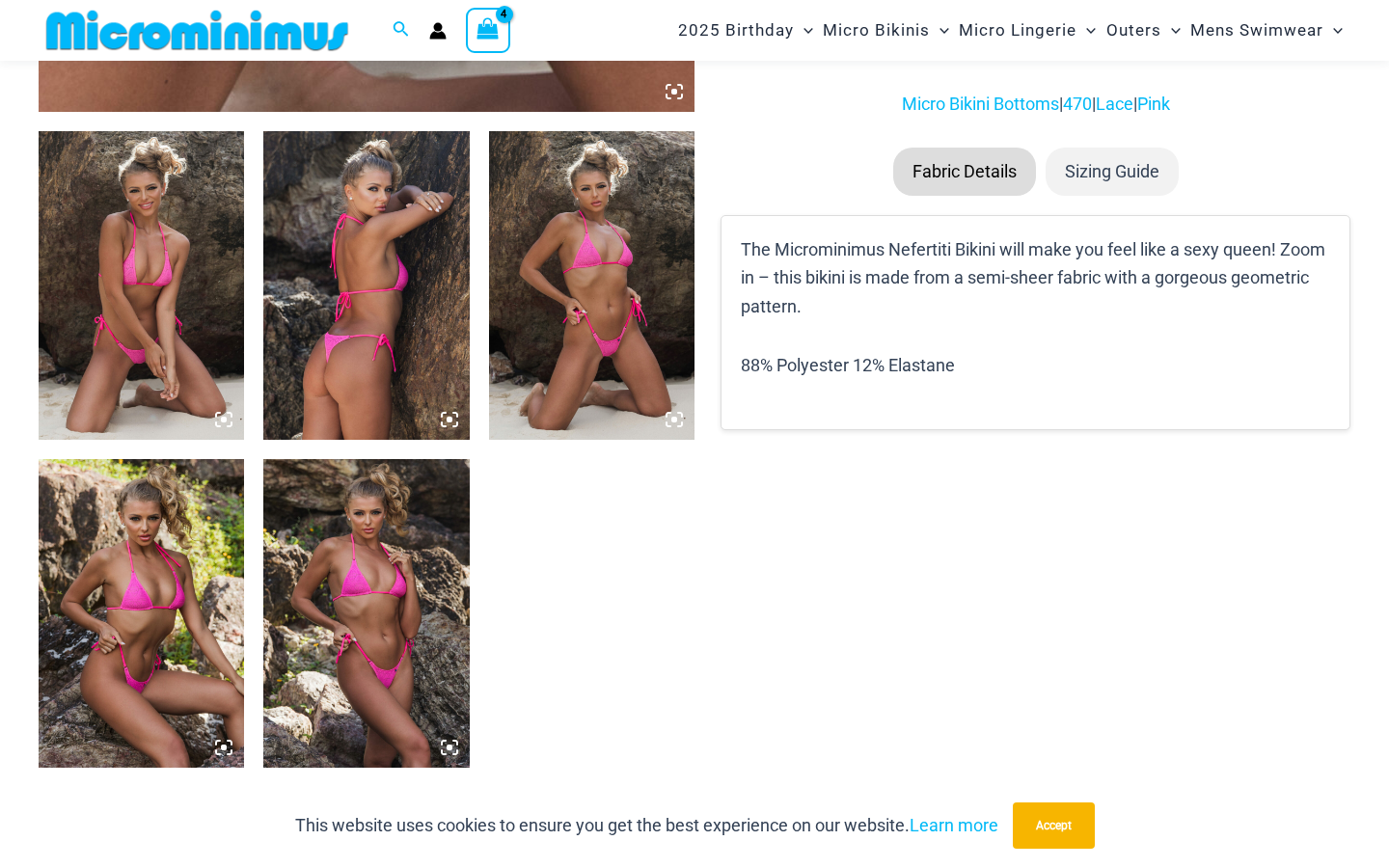 scroll, scrollTop: 1049, scrollLeft: 0, axis: vertical 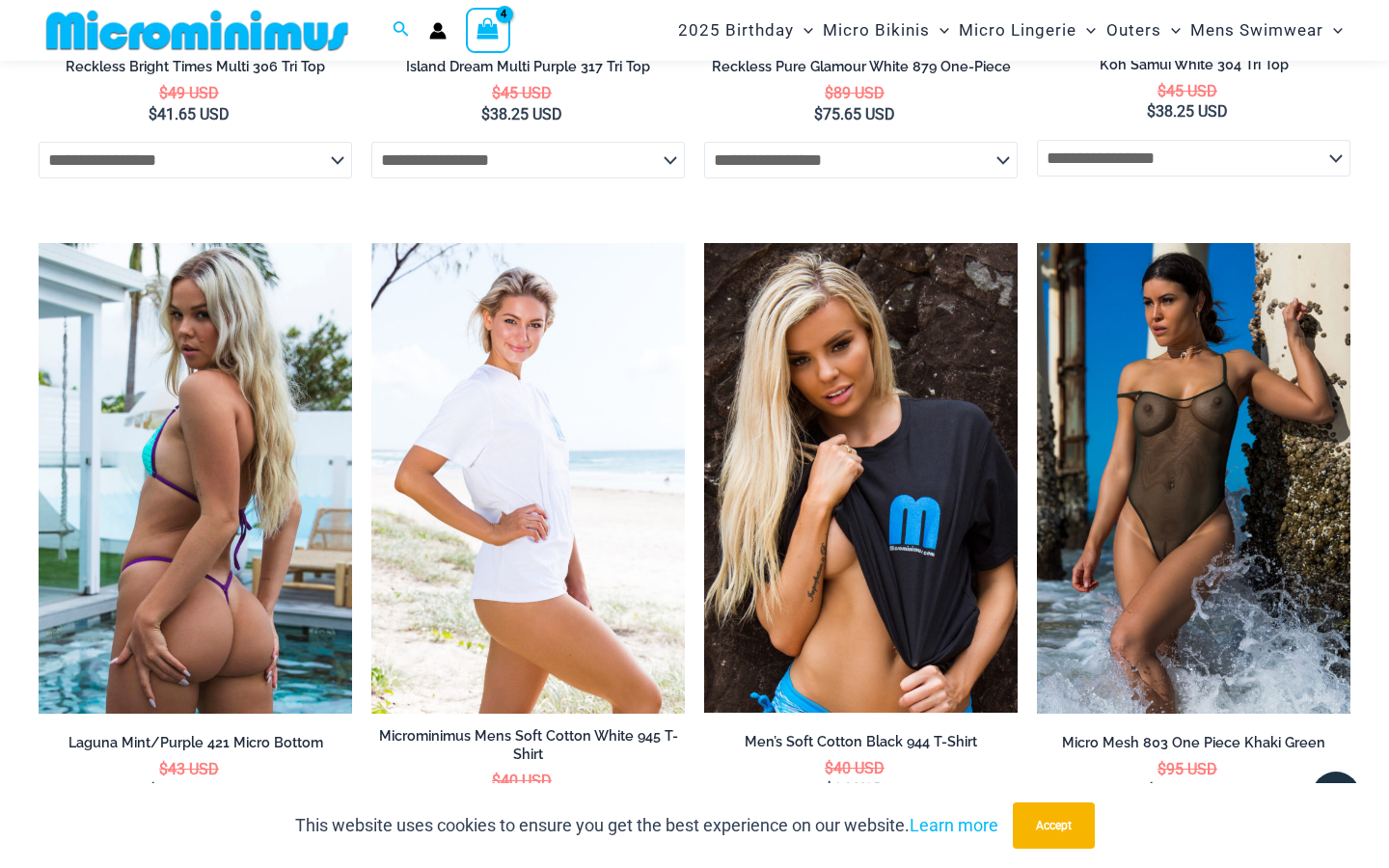 click at bounding box center [528, 478] 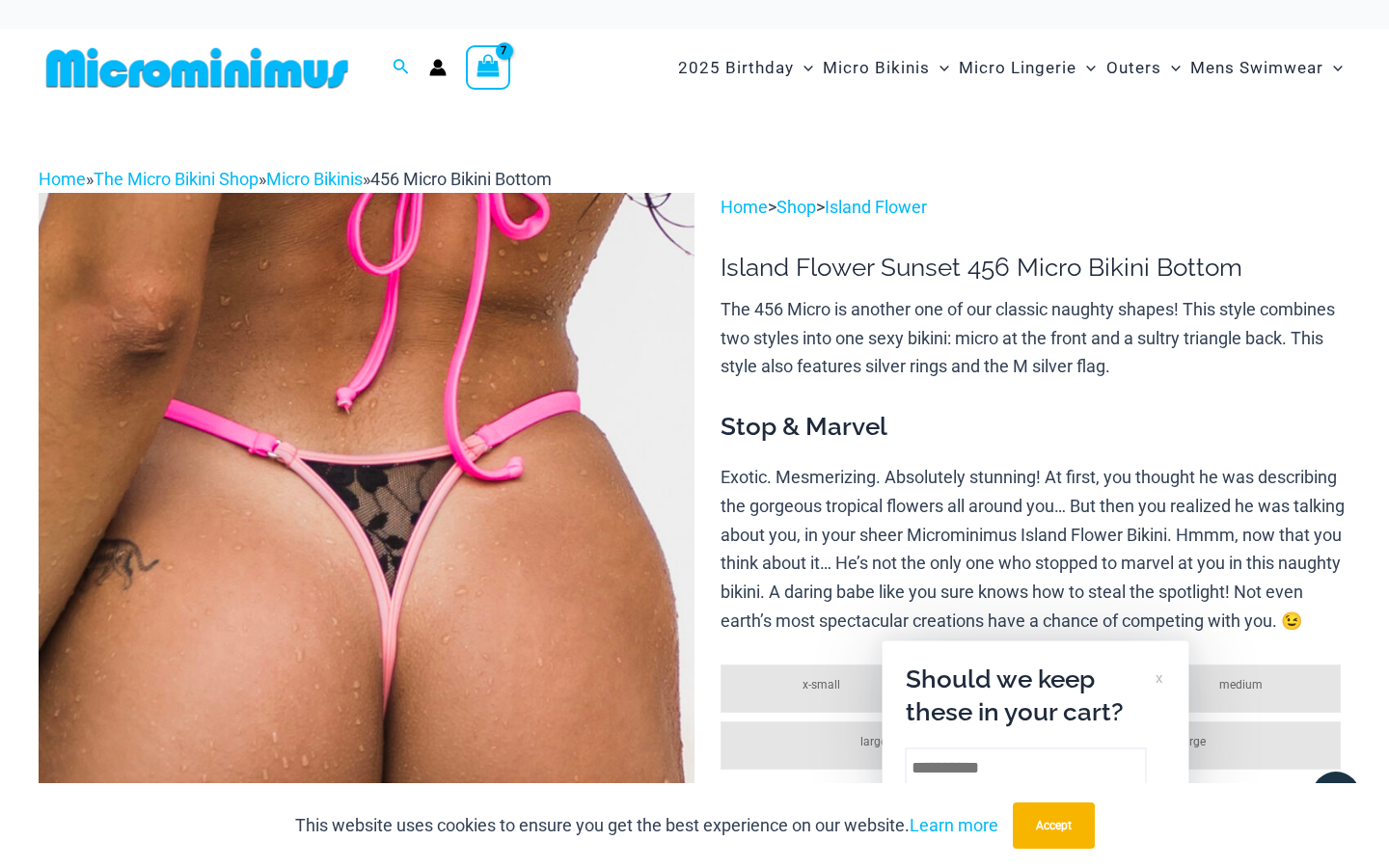 scroll, scrollTop: 0, scrollLeft: 0, axis: both 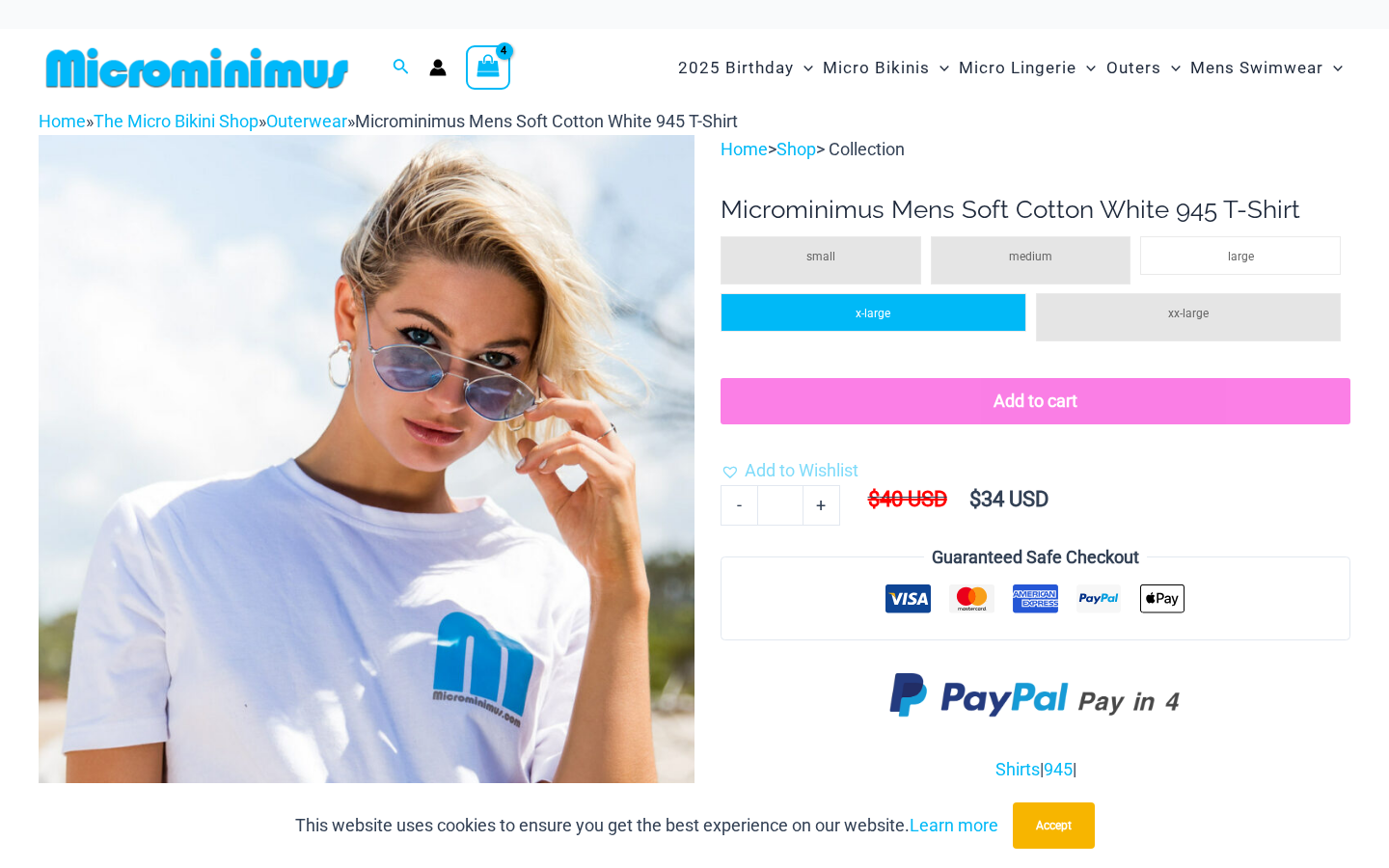 click on "x-large" 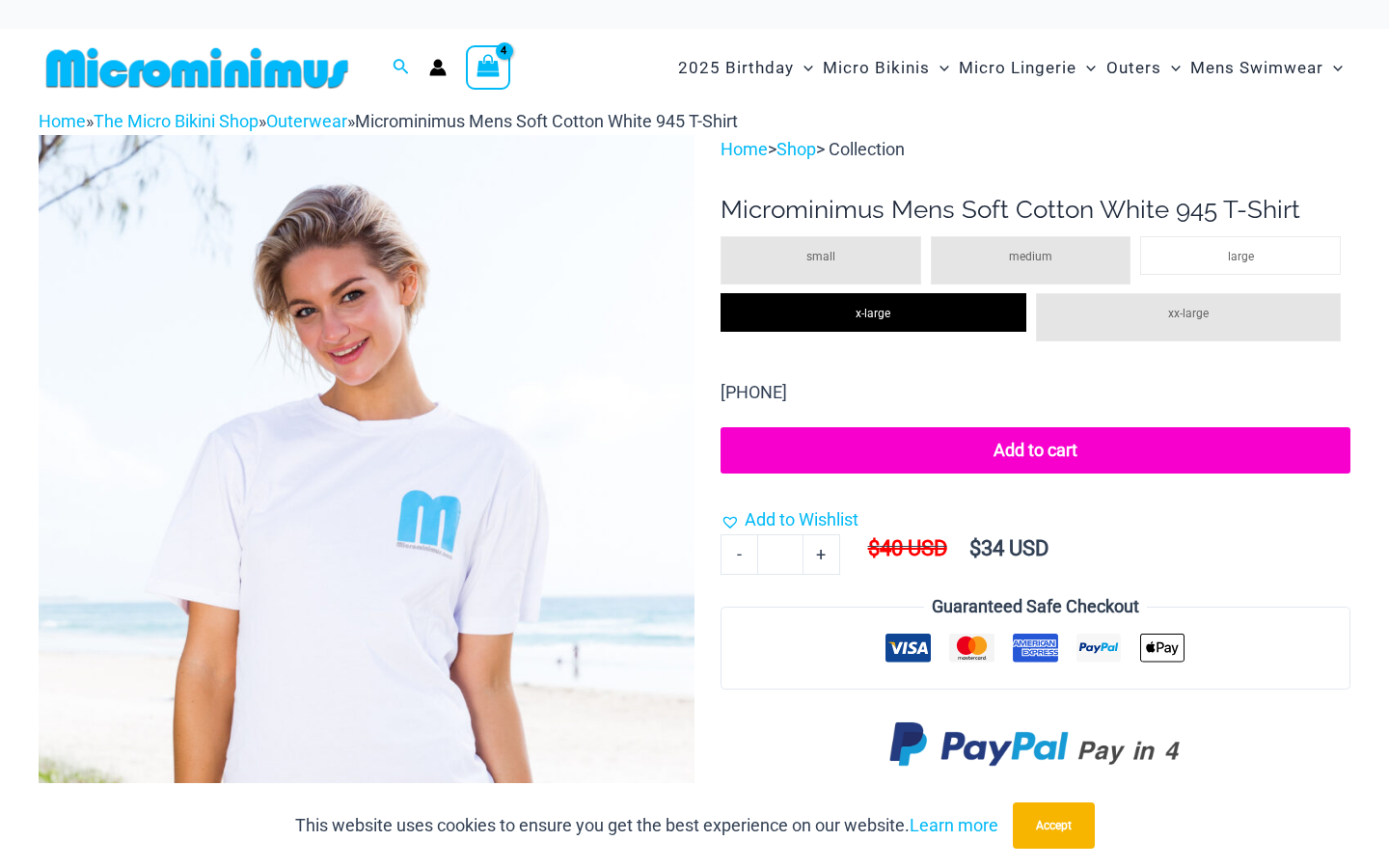 click on "Add to cart" 